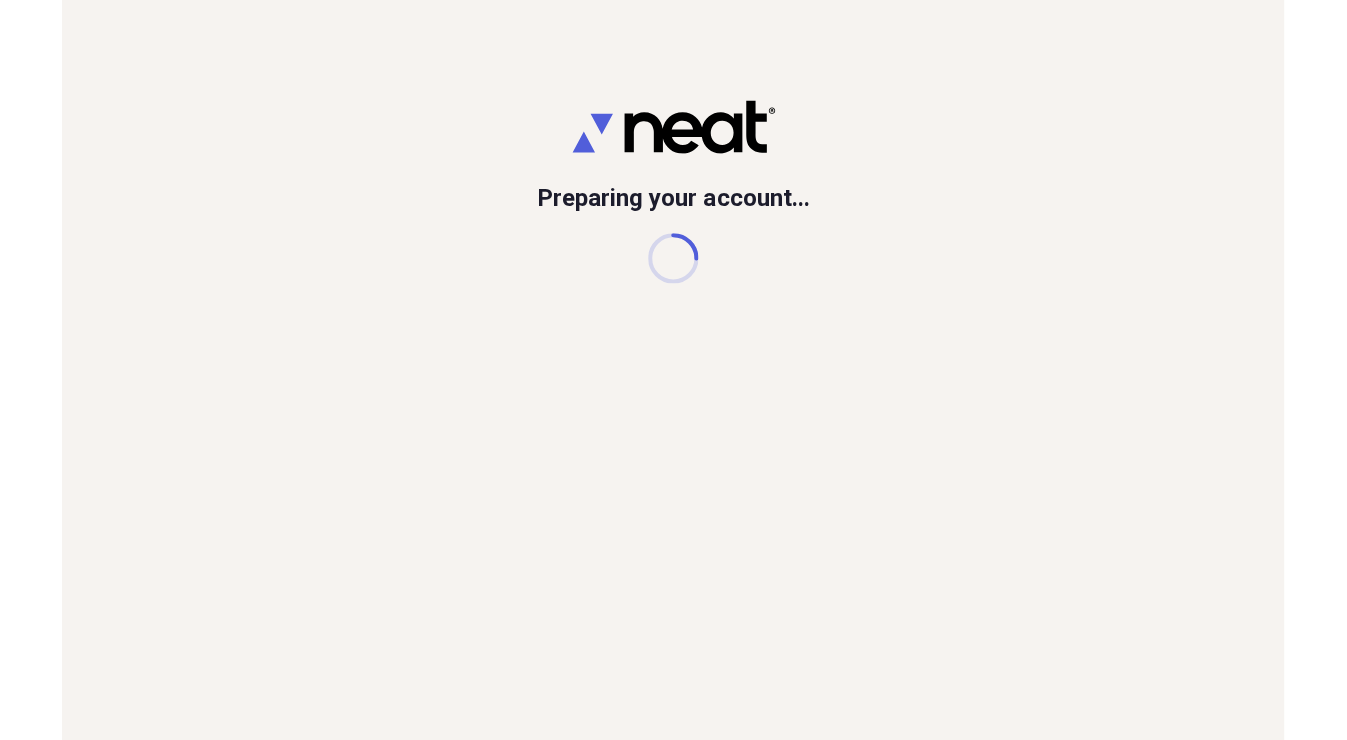 scroll, scrollTop: 0, scrollLeft: 0, axis: both 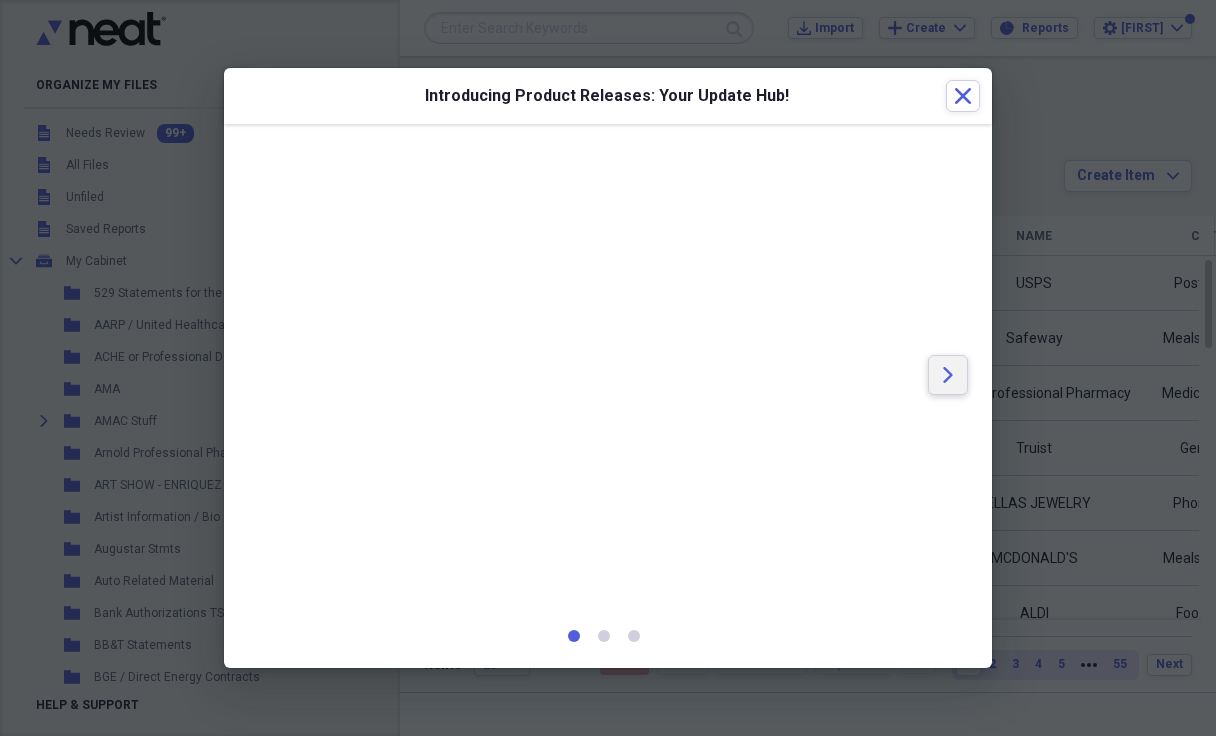 click 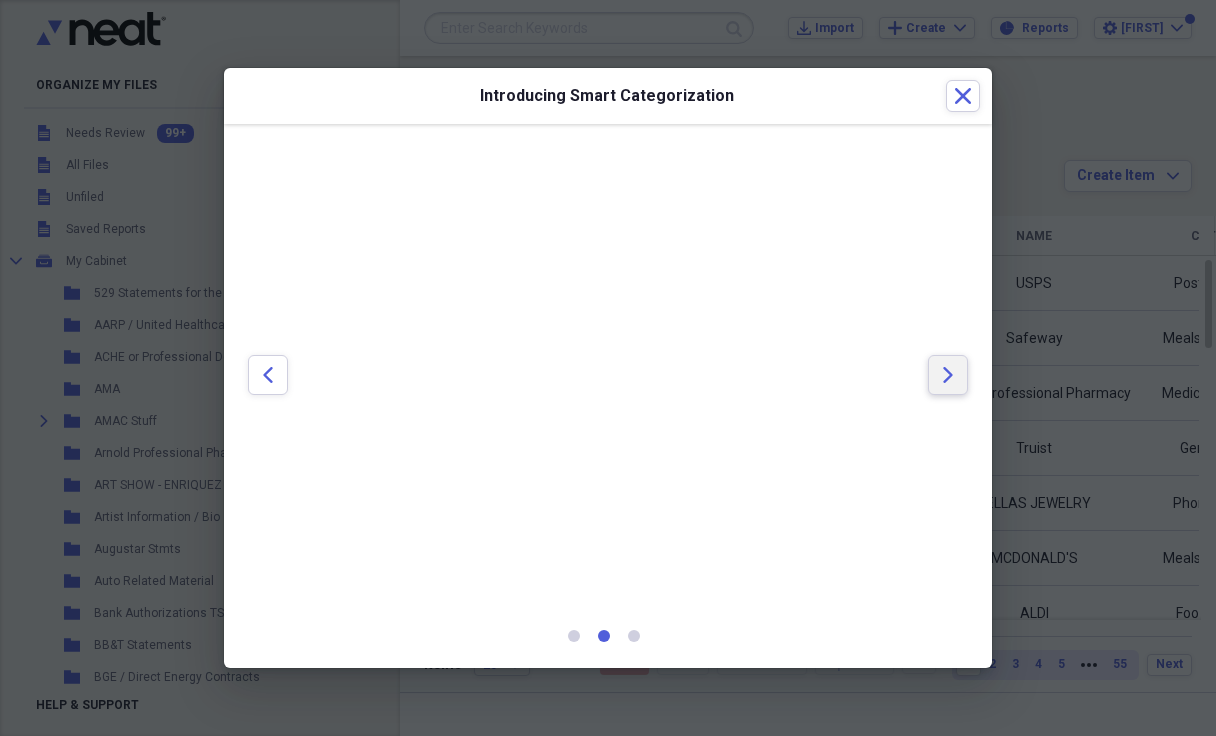 click on "Arrow" 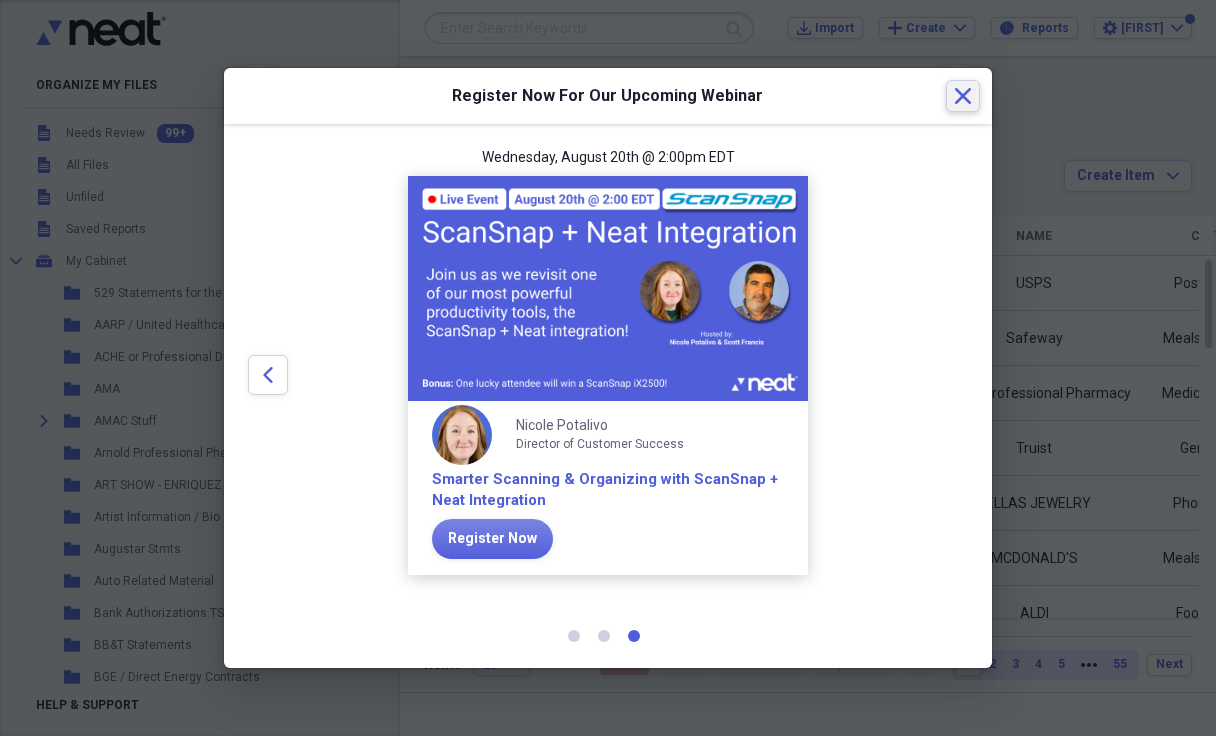 click on "Close" 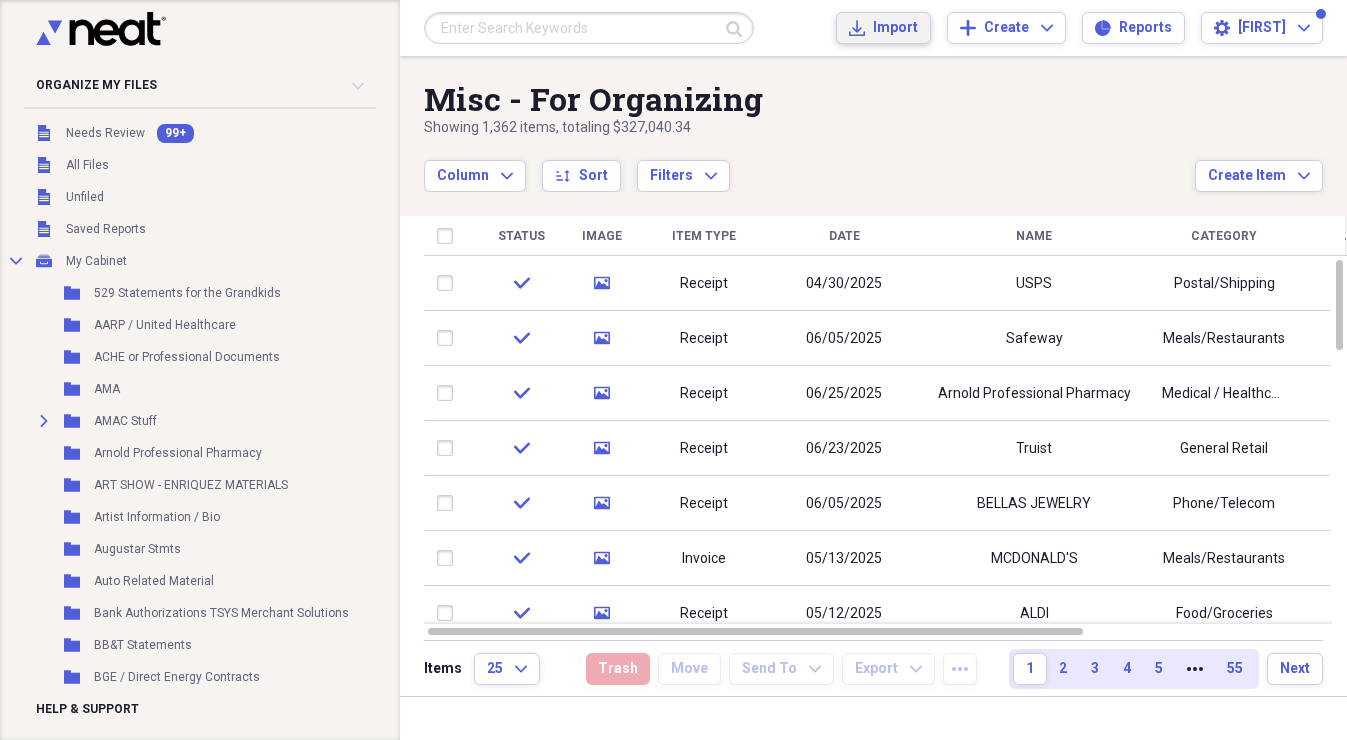 click on "Import" at bounding box center [895, 28] 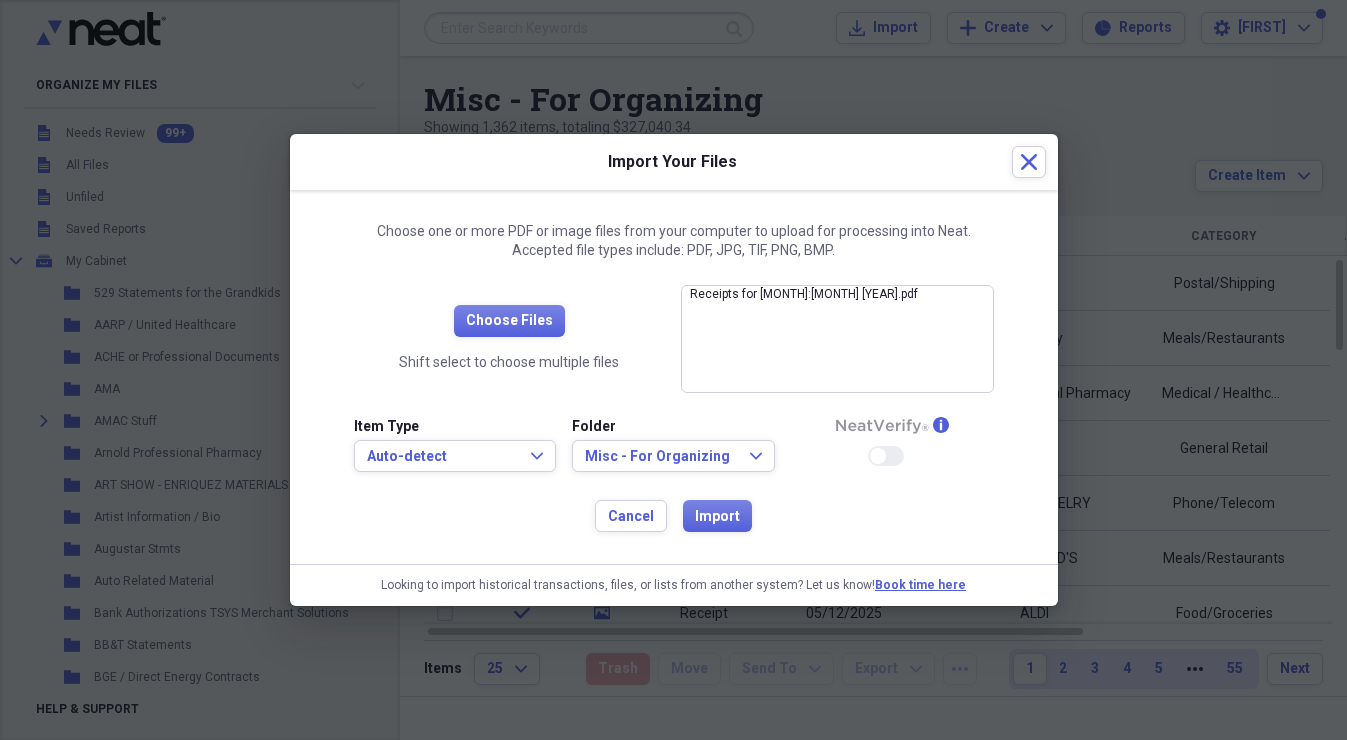 click on "Import" at bounding box center (717, 517) 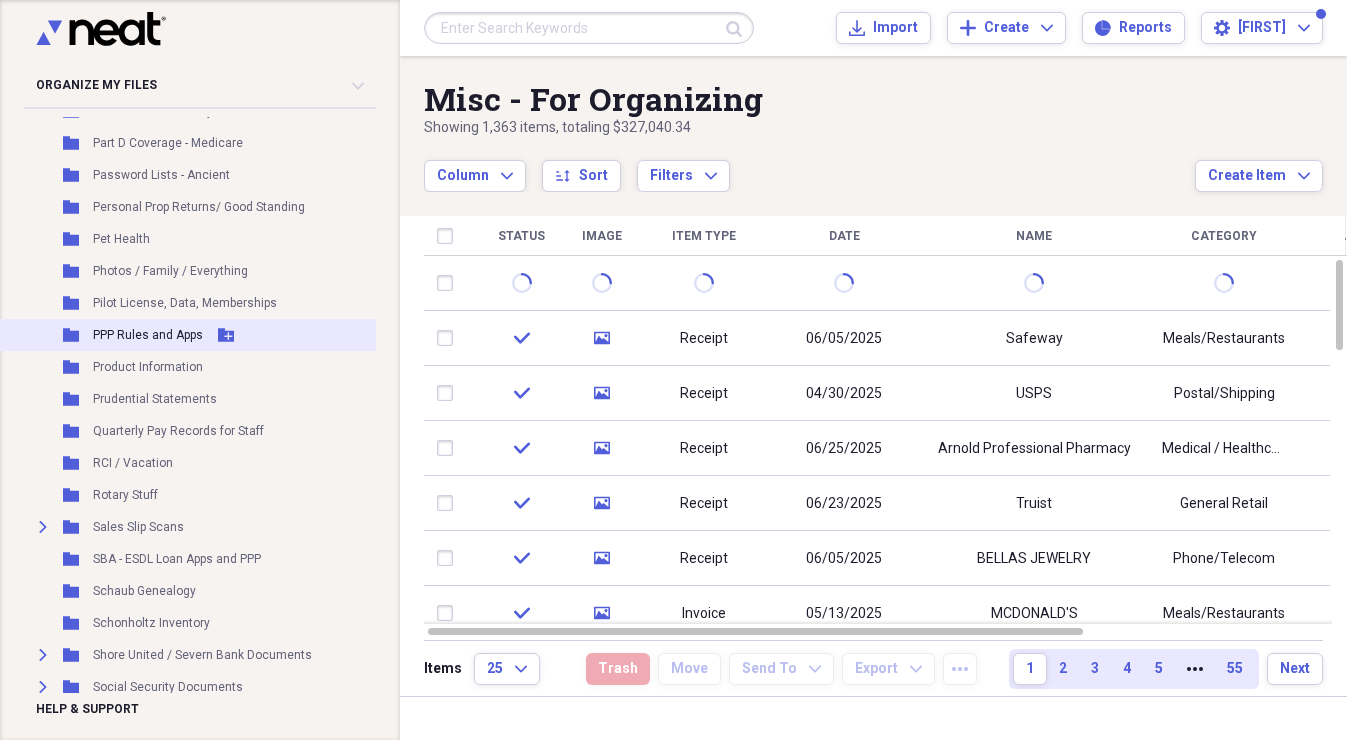 scroll, scrollTop: 1820, scrollLeft: 1, axis: both 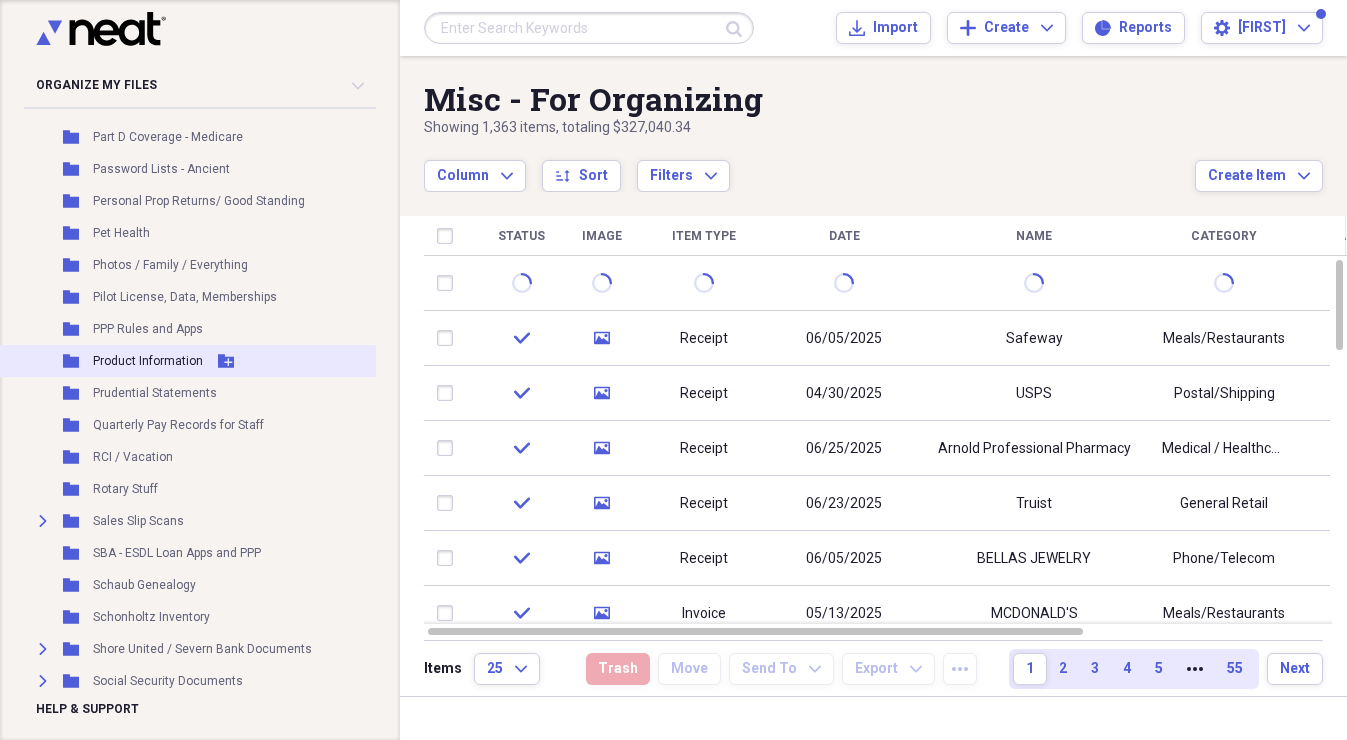 click on "Product Information" at bounding box center [148, 361] 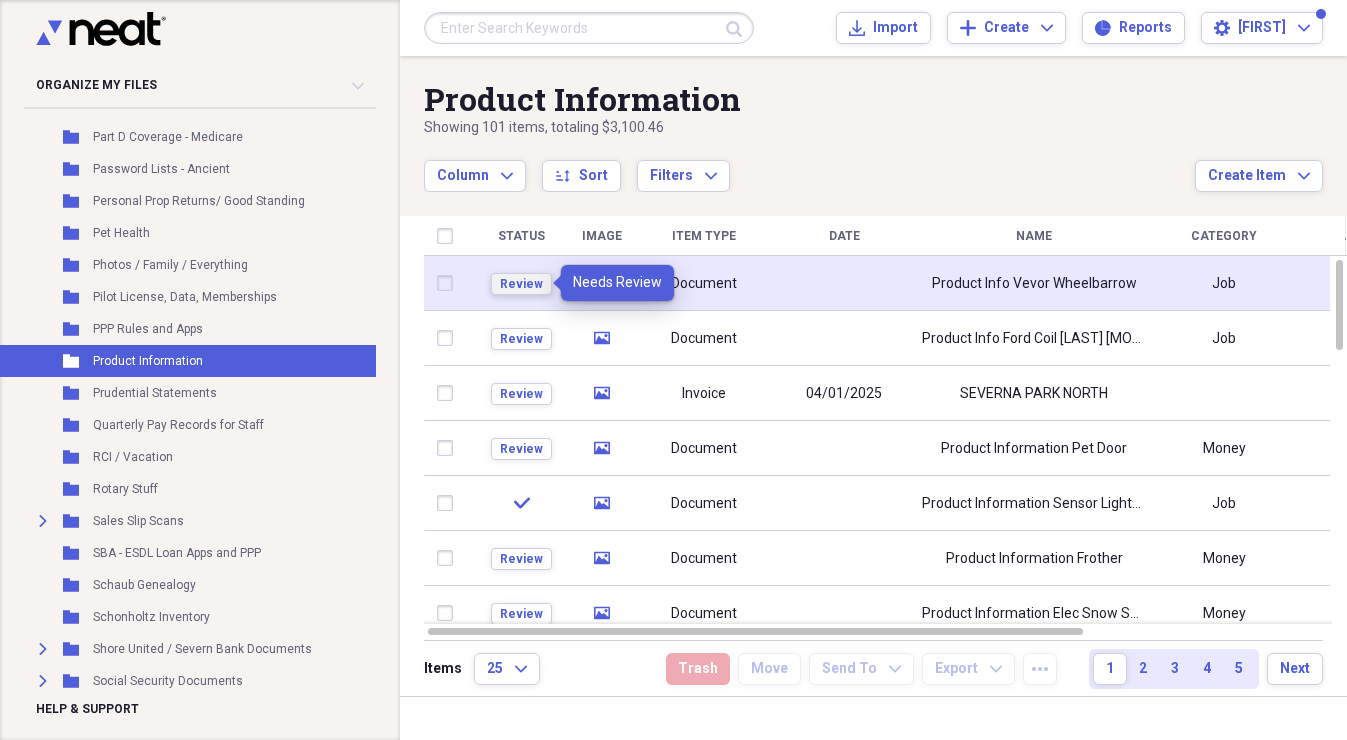 click on "Review" at bounding box center (521, 284) 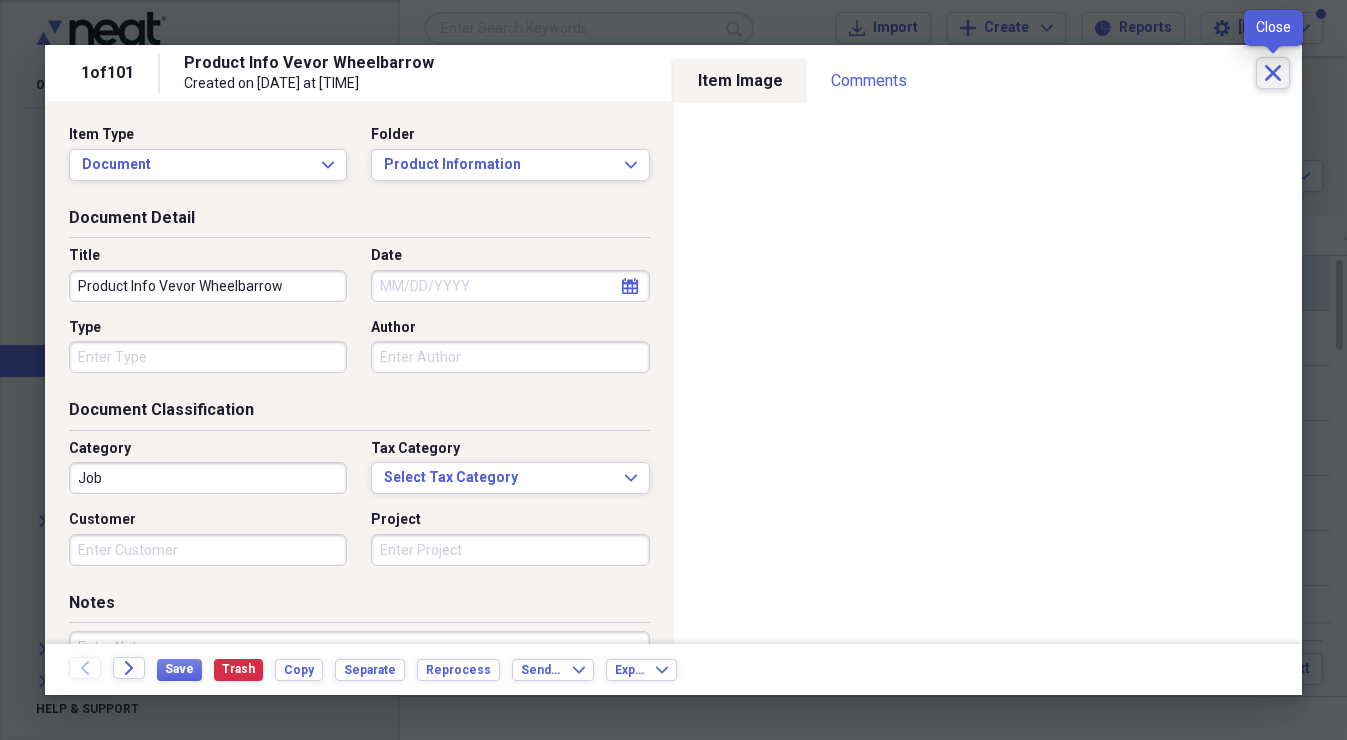 click 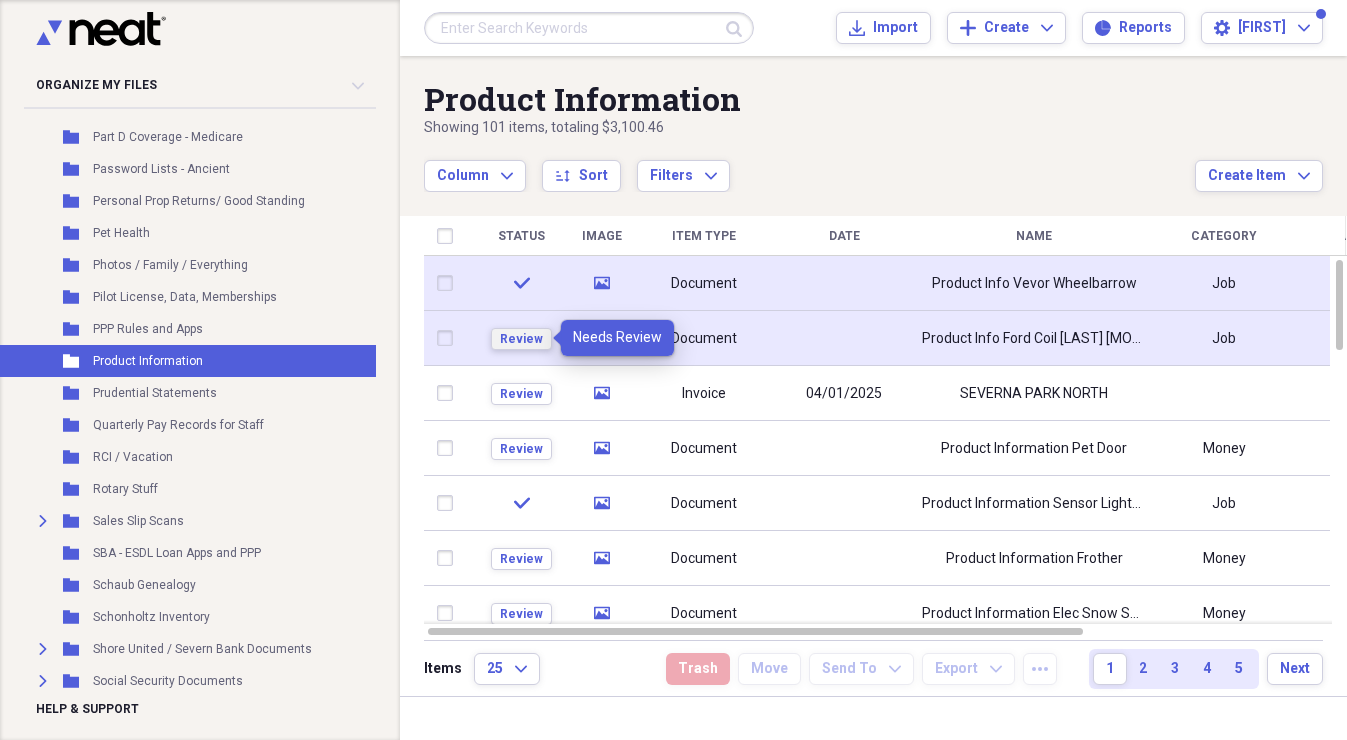 click on "Review" at bounding box center [521, 339] 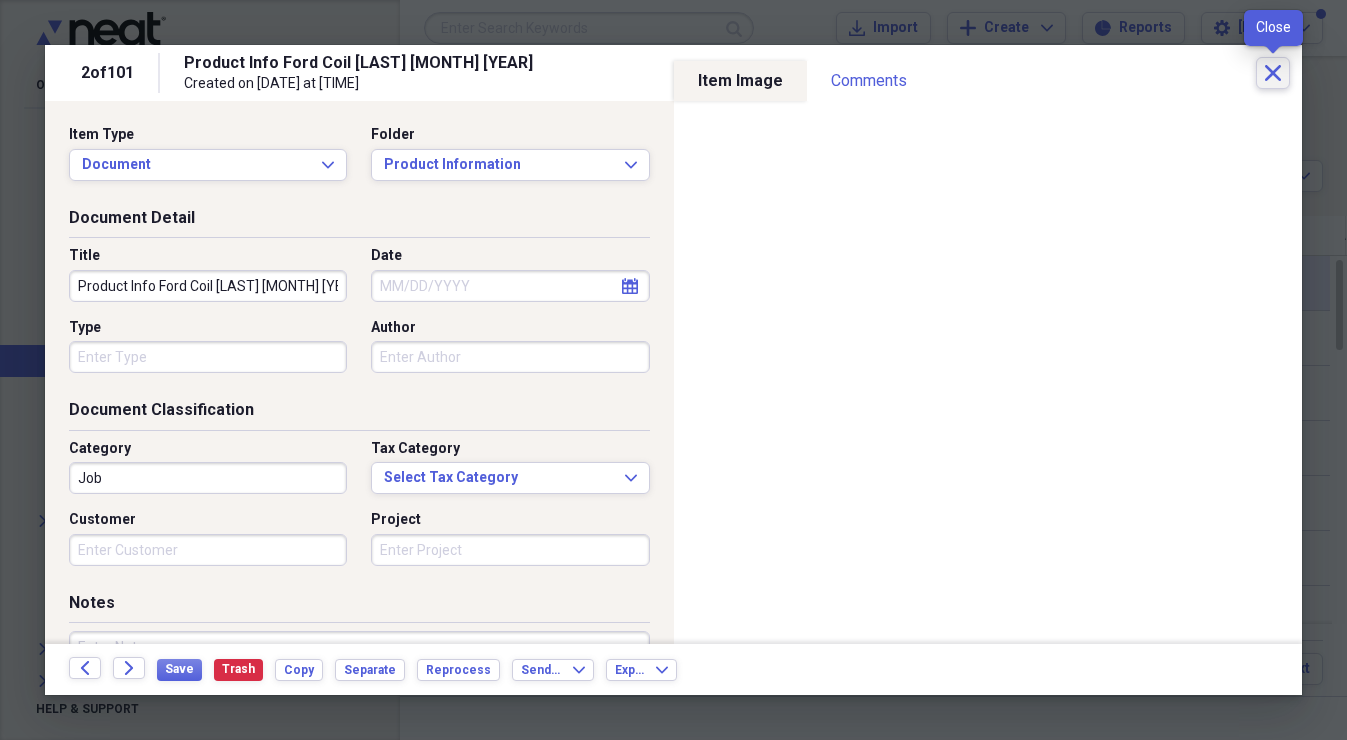 click on "Close" 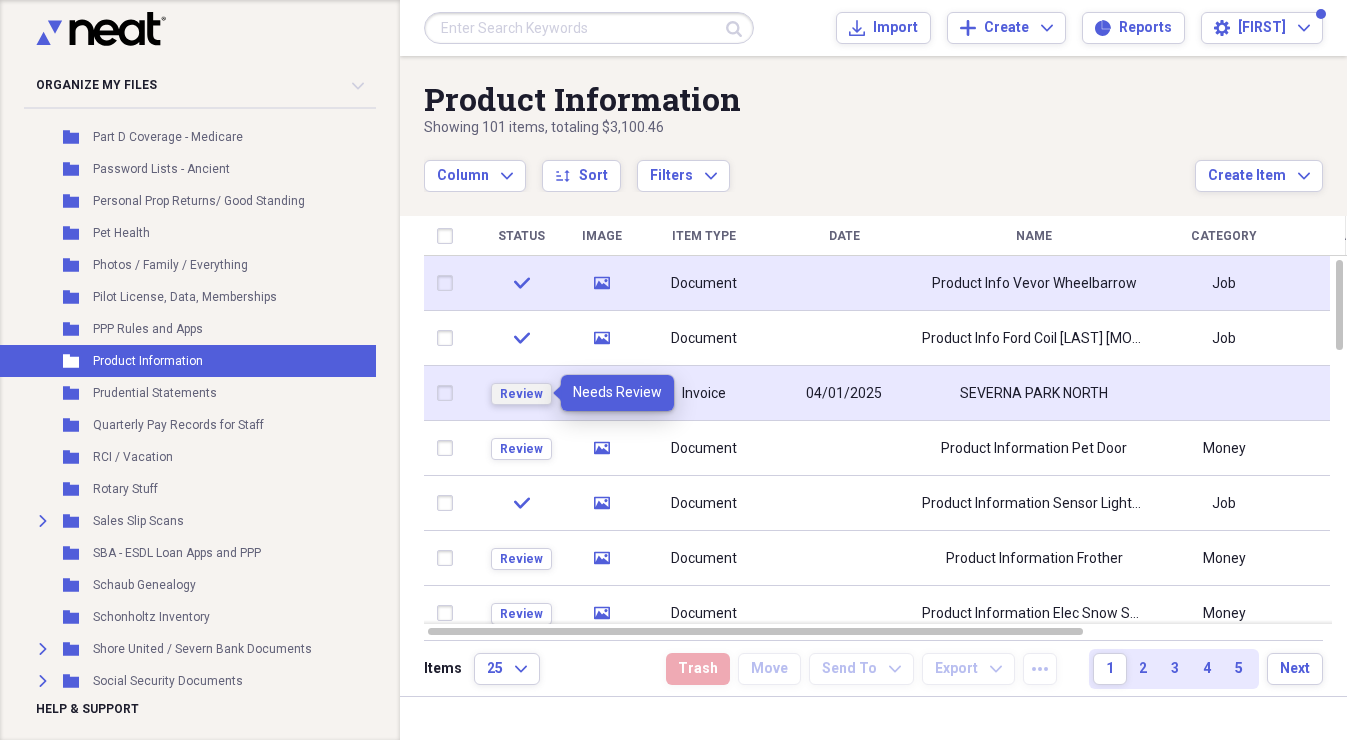 click on "Review" at bounding box center (521, 394) 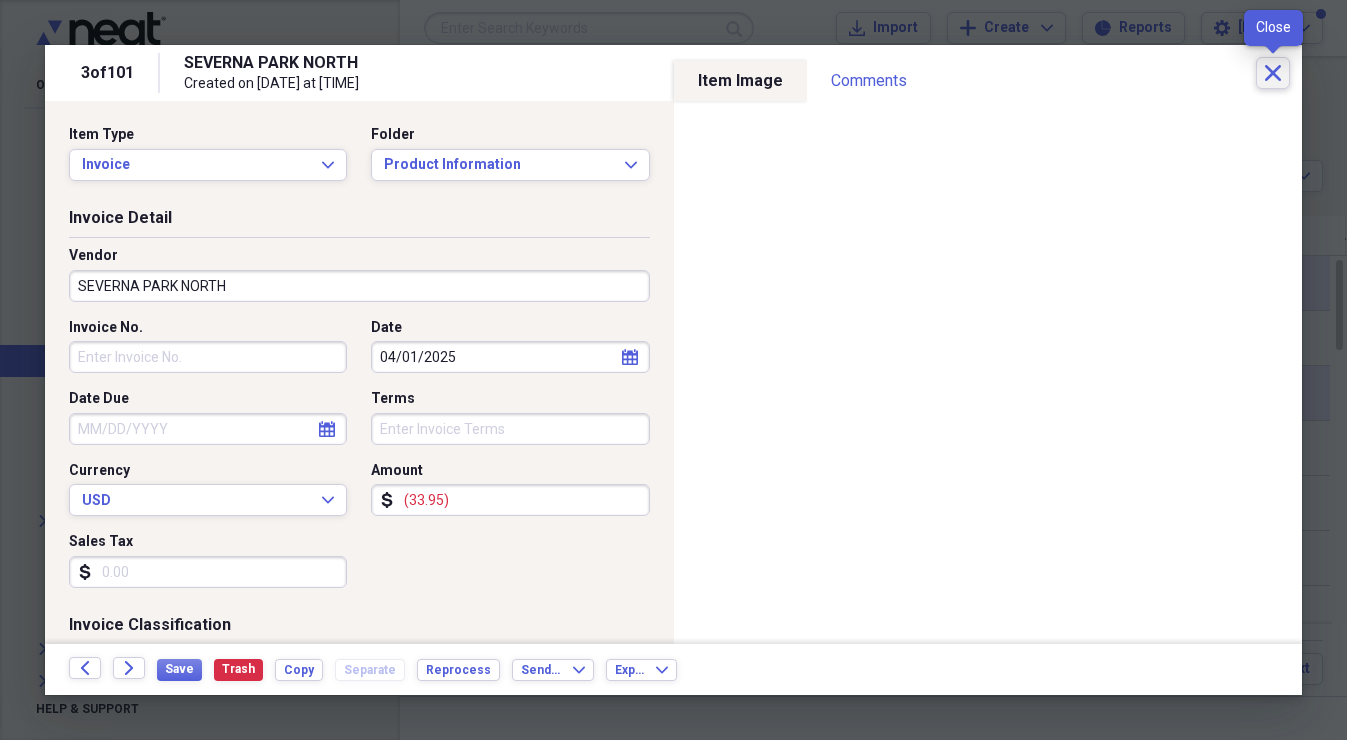 click 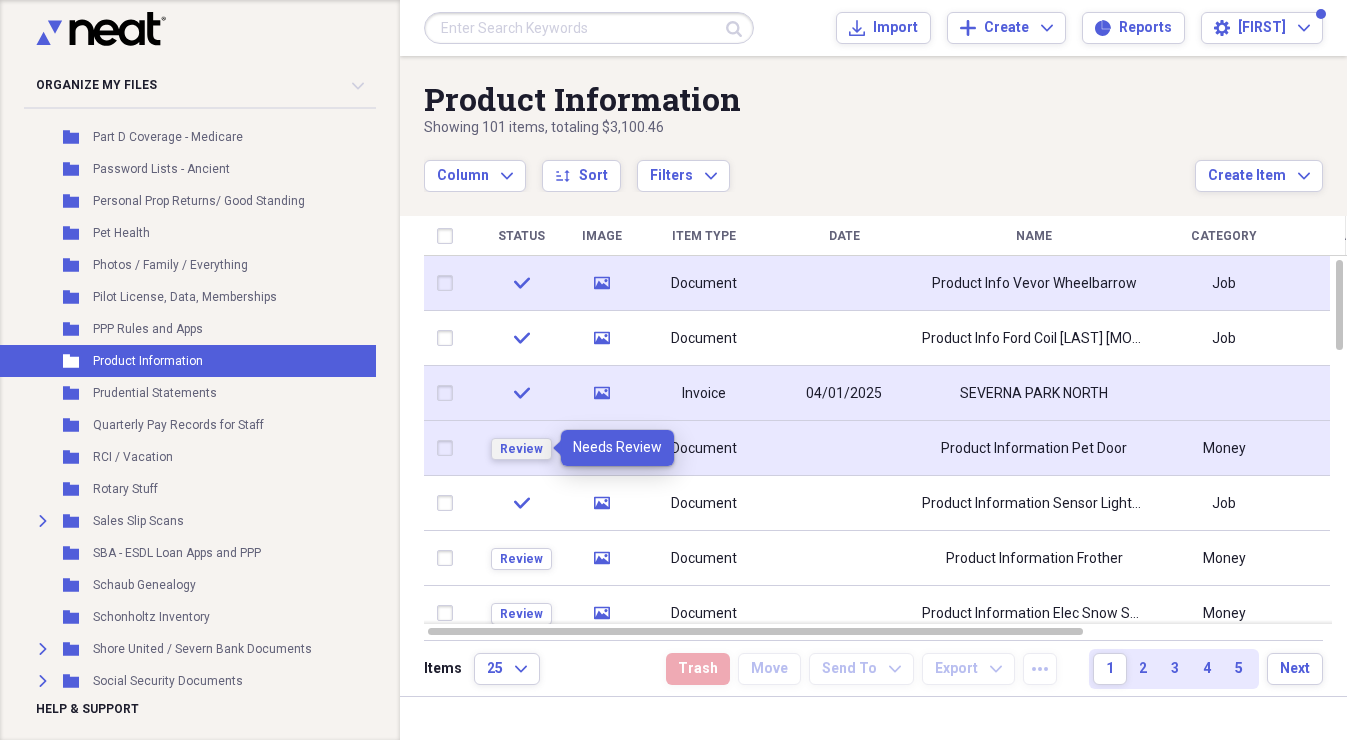 click on "Review" at bounding box center [521, 449] 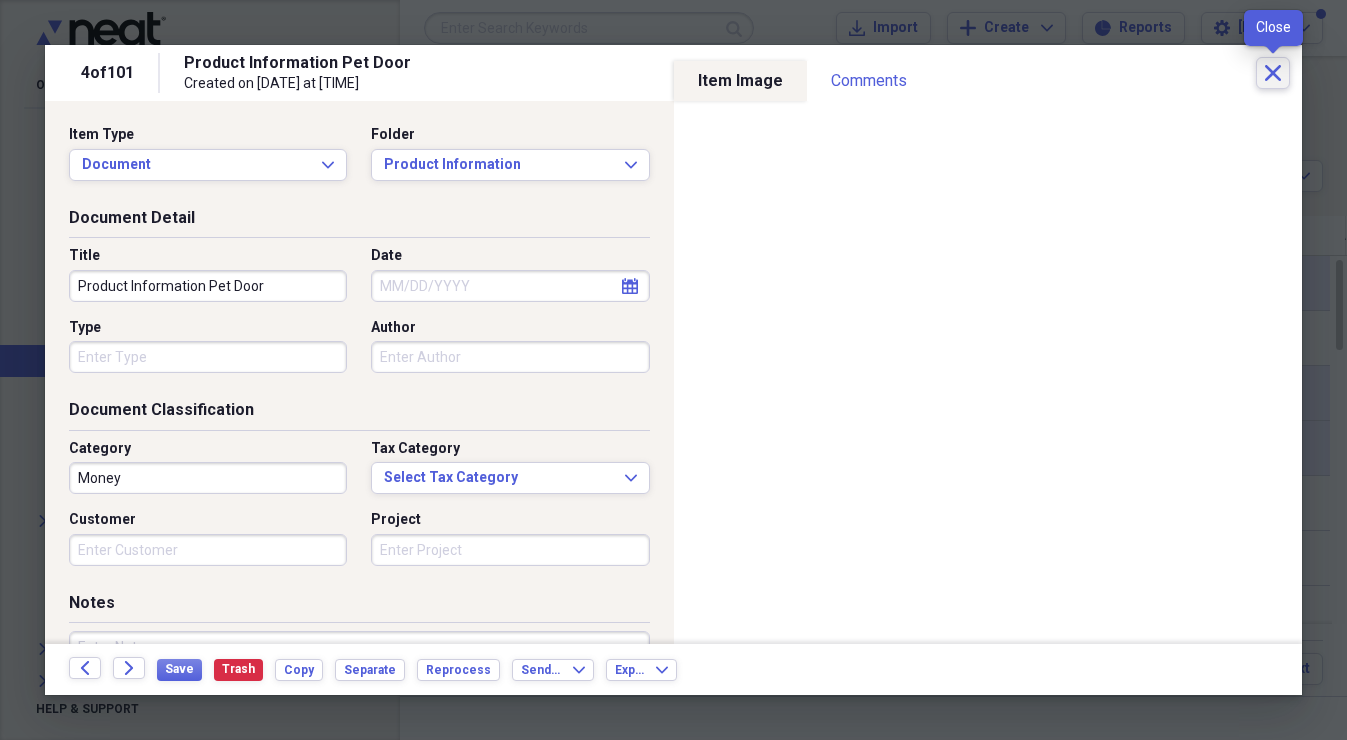 click on "Close" 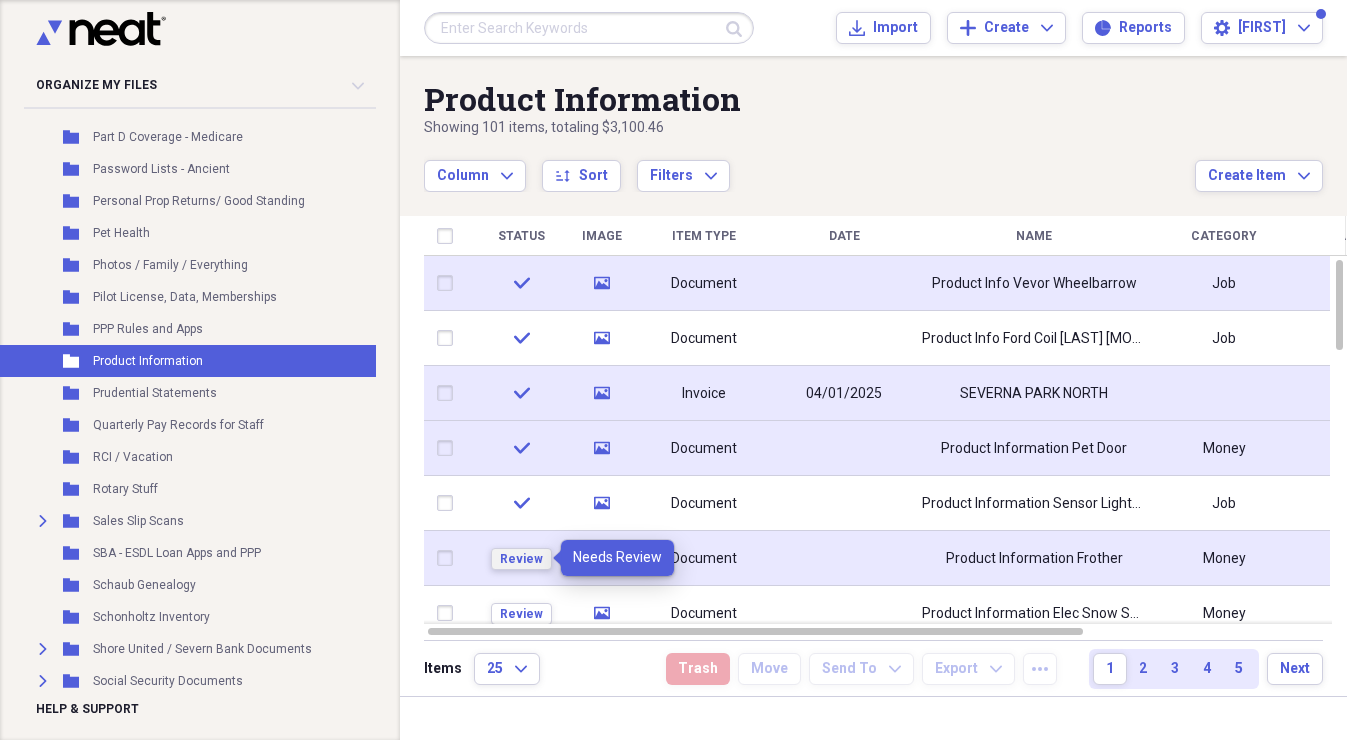 click on "Review" at bounding box center (521, 559) 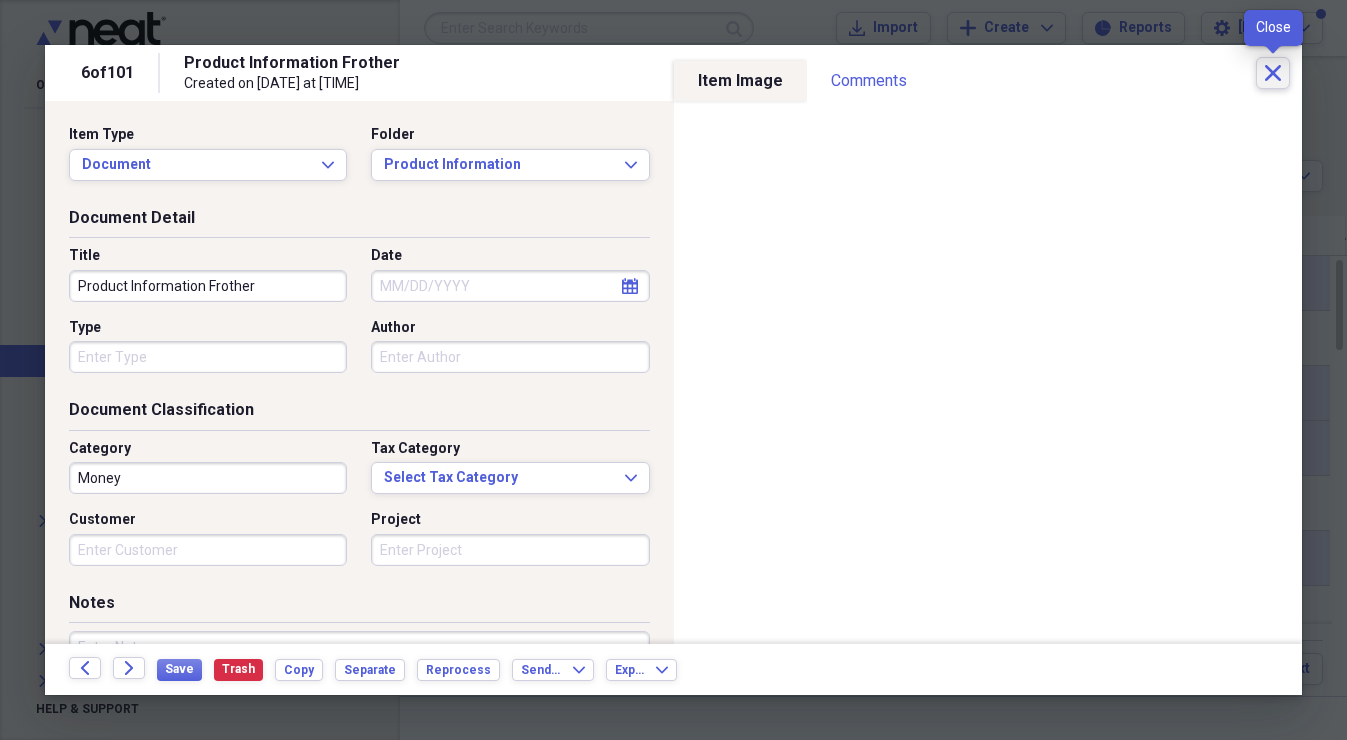 click 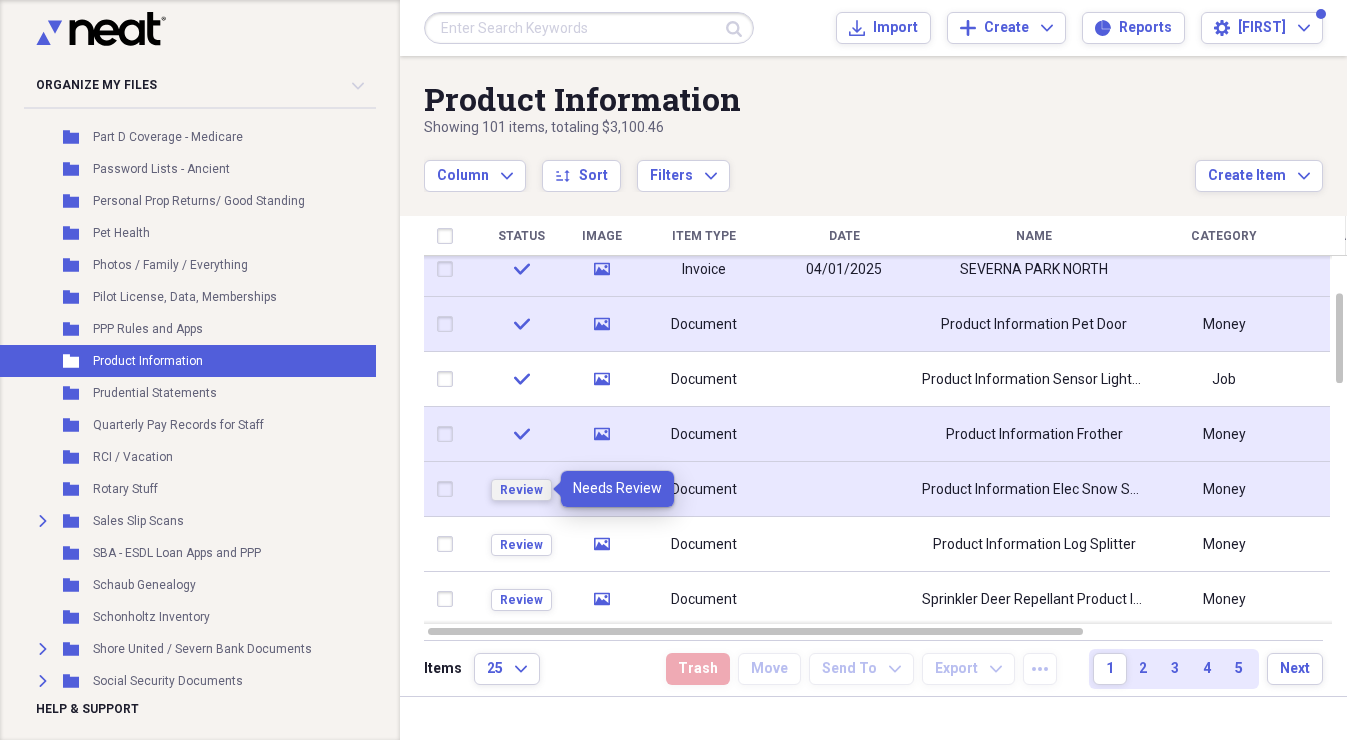 click on "Review" at bounding box center (521, 490) 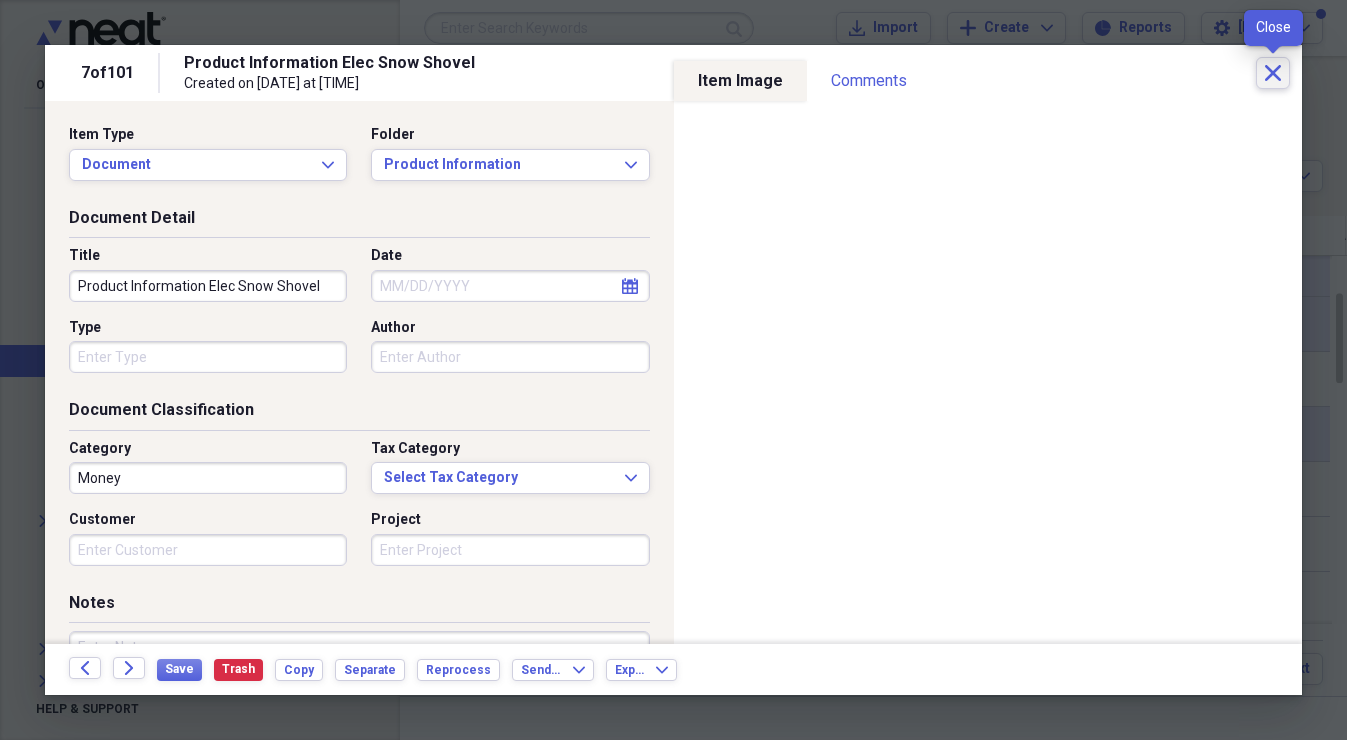 click 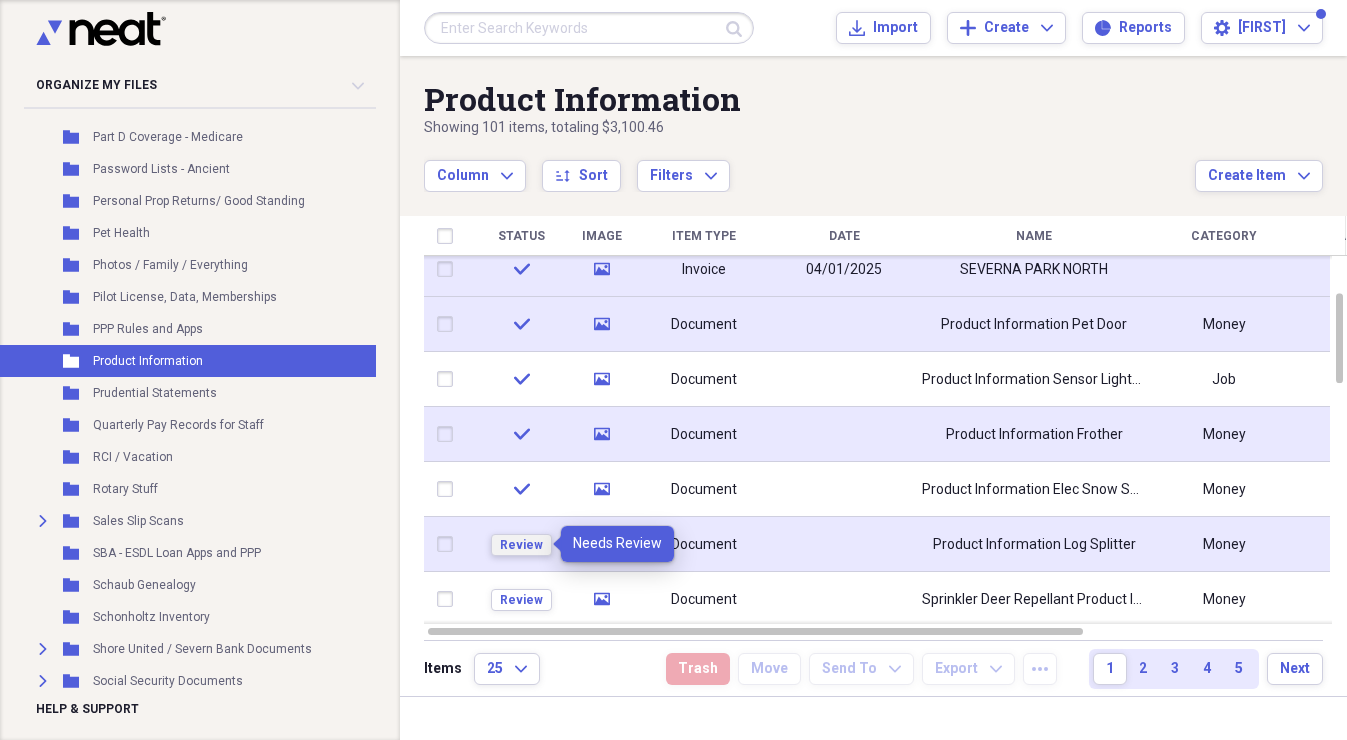 click on "Review" at bounding box center (521, 545) 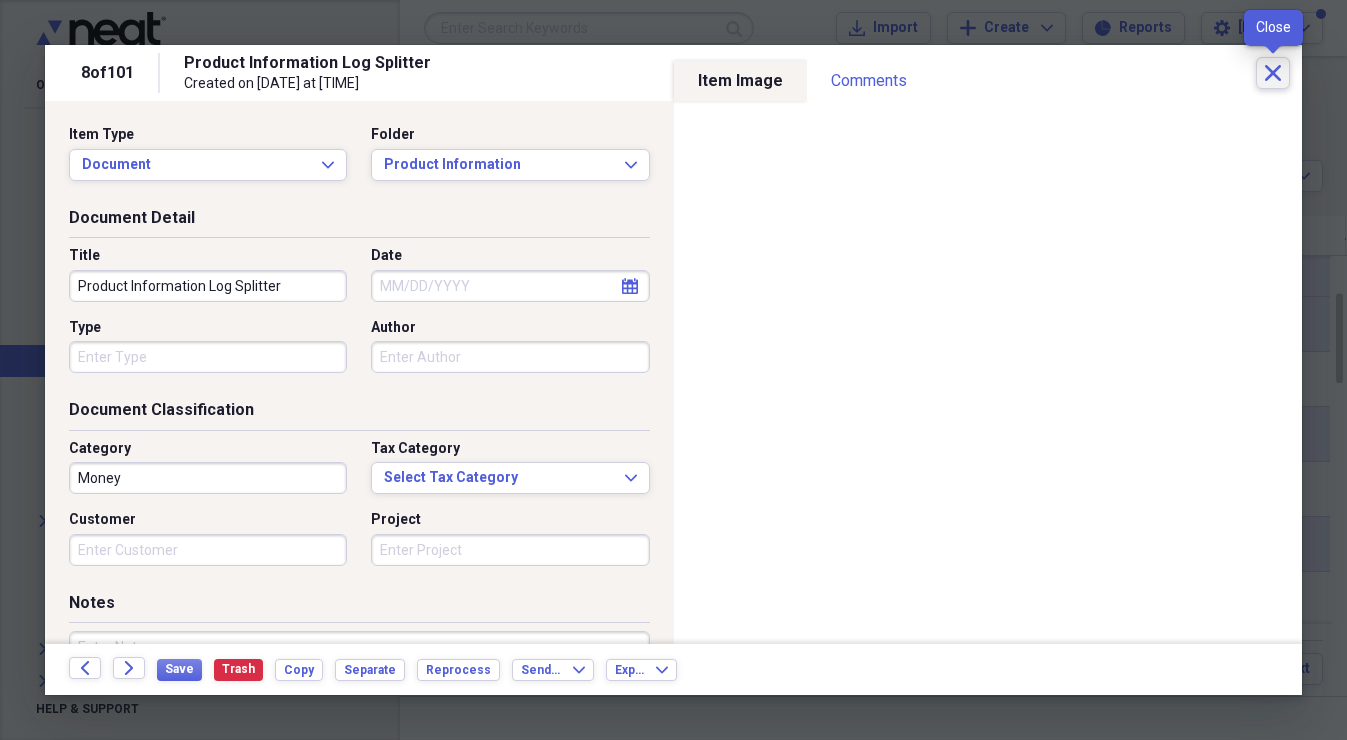 click 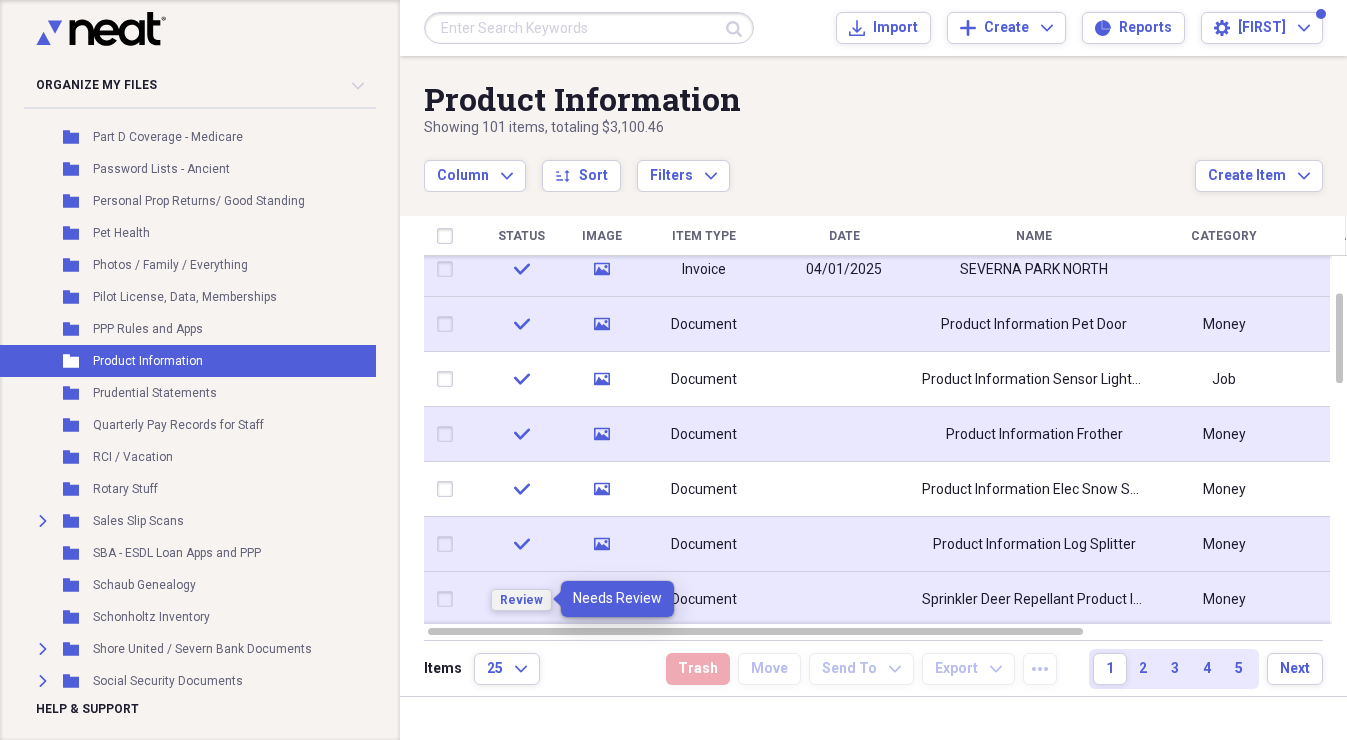 click on "Review" at bounding box center (521, 600) 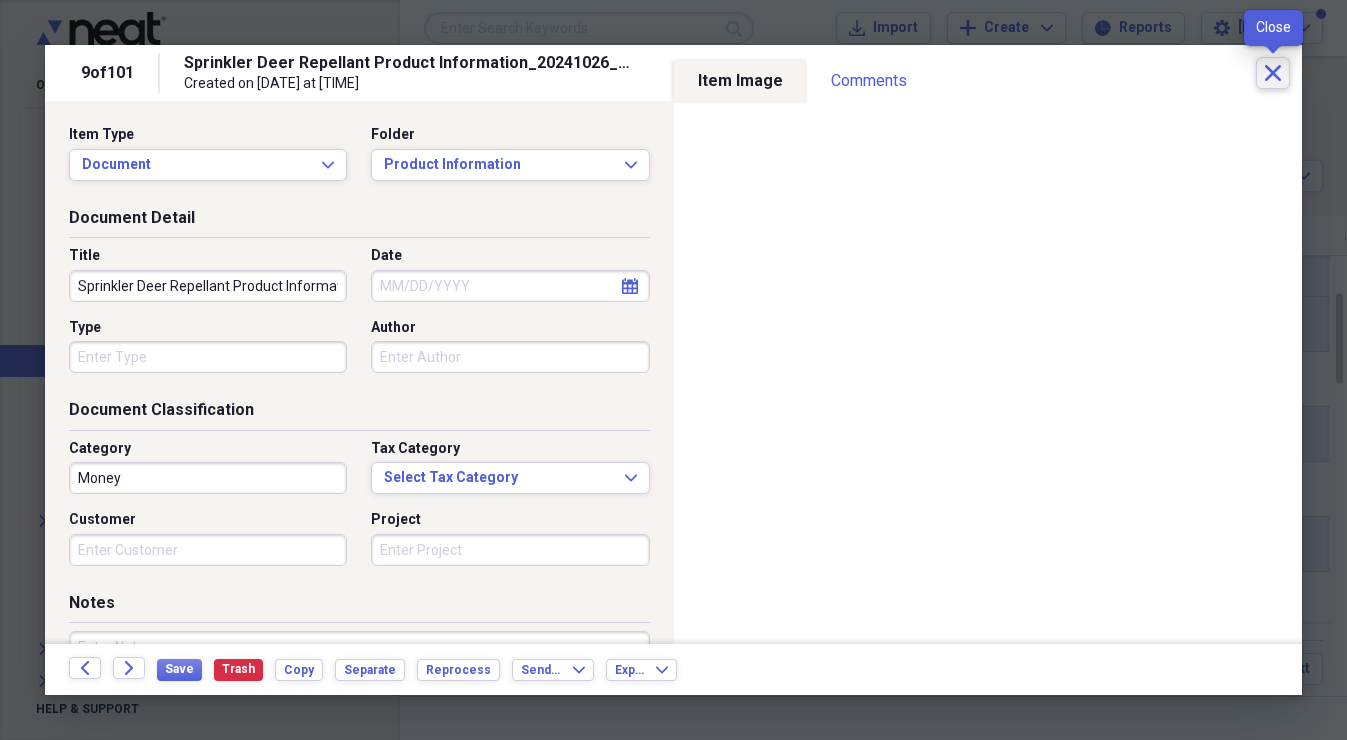click 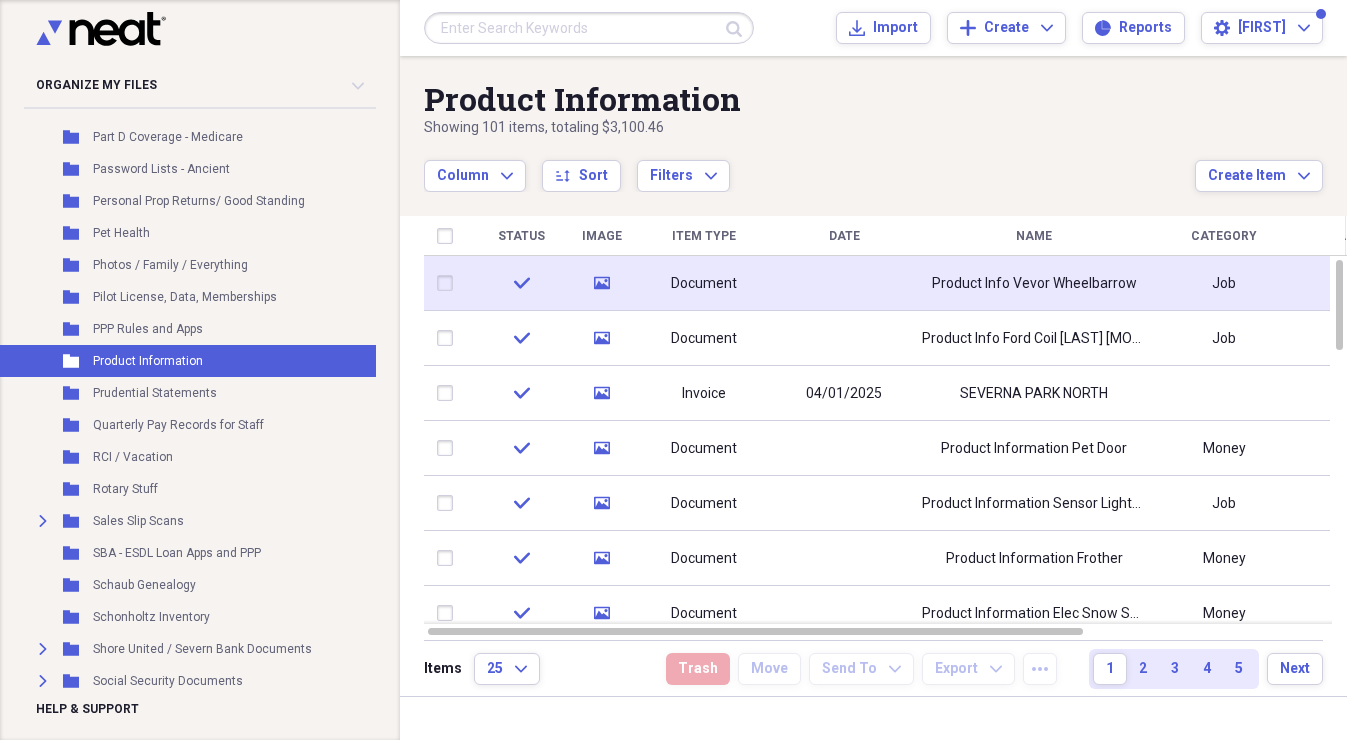 click on "Import" at bounding box center [895, 28] 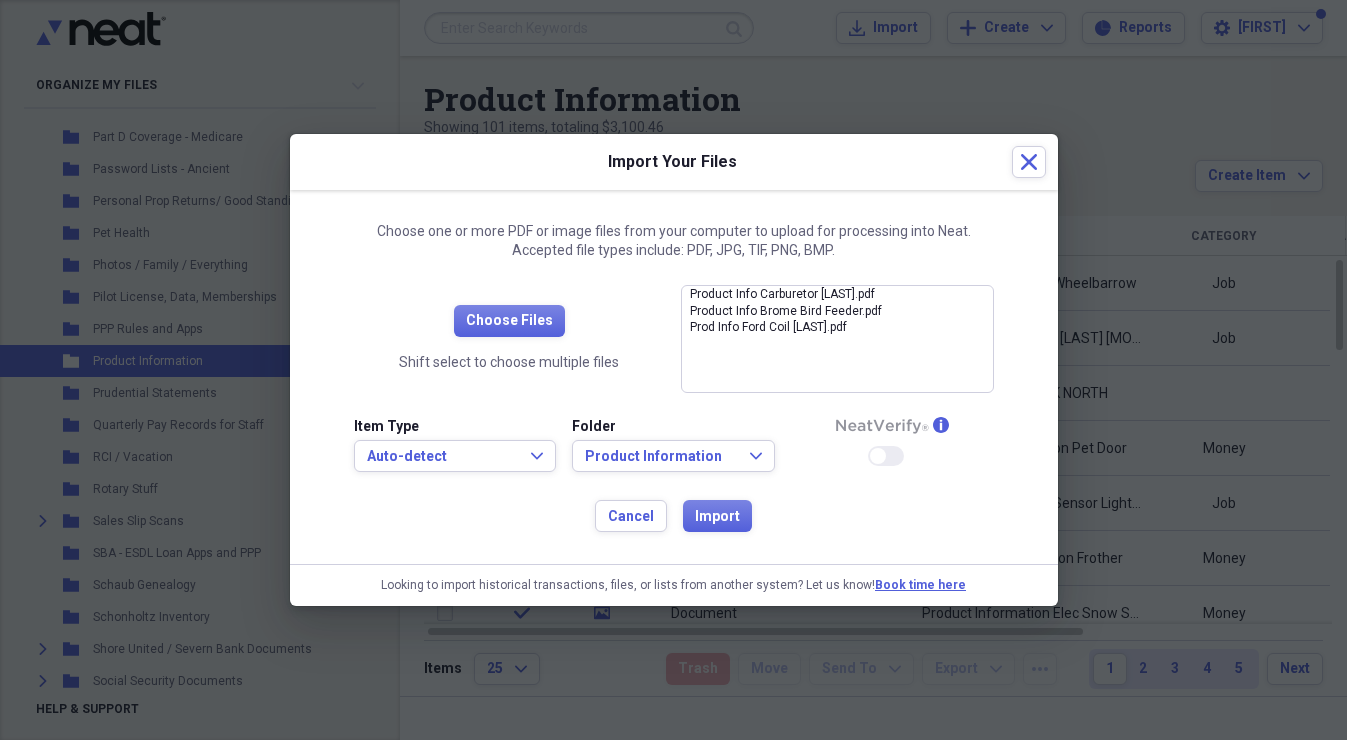 click on "Import" at bounding box center (717, 517) 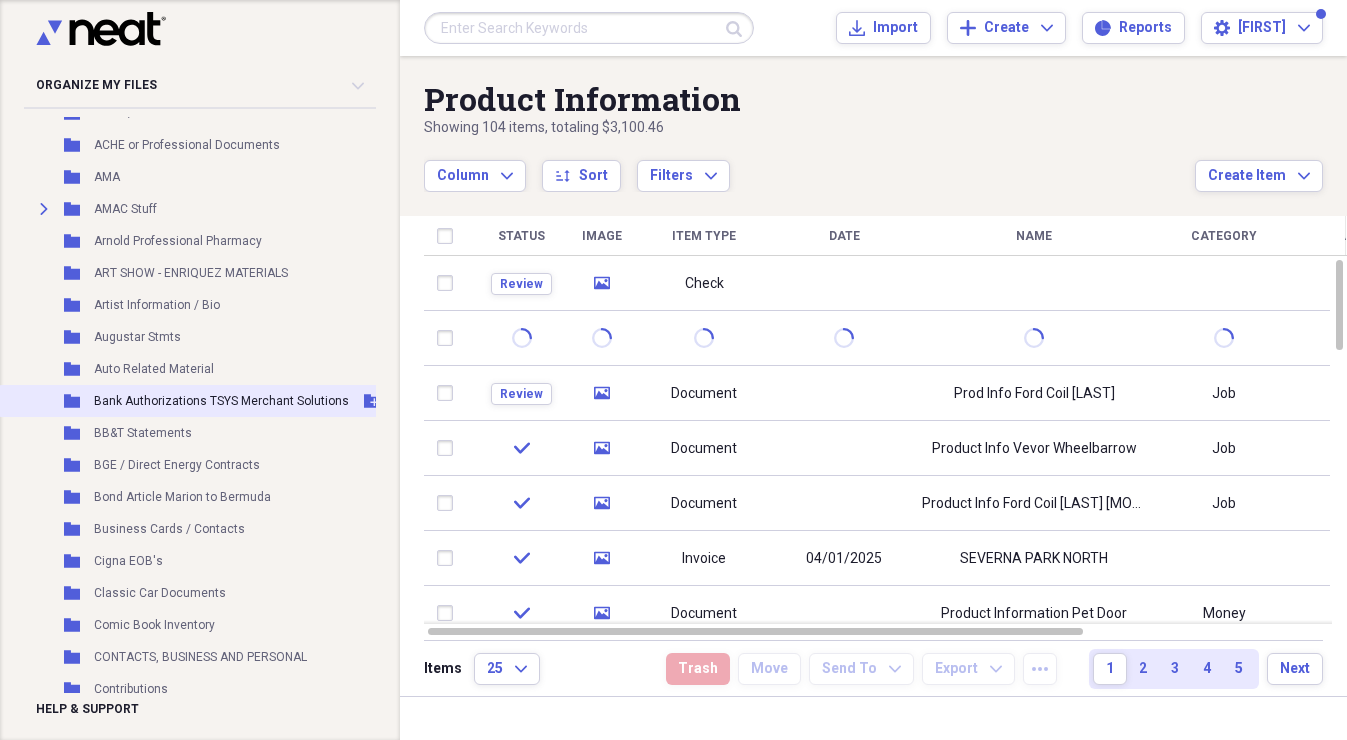 scroll, scrollTop: 208, scrollLeft: 0, axis: vertical 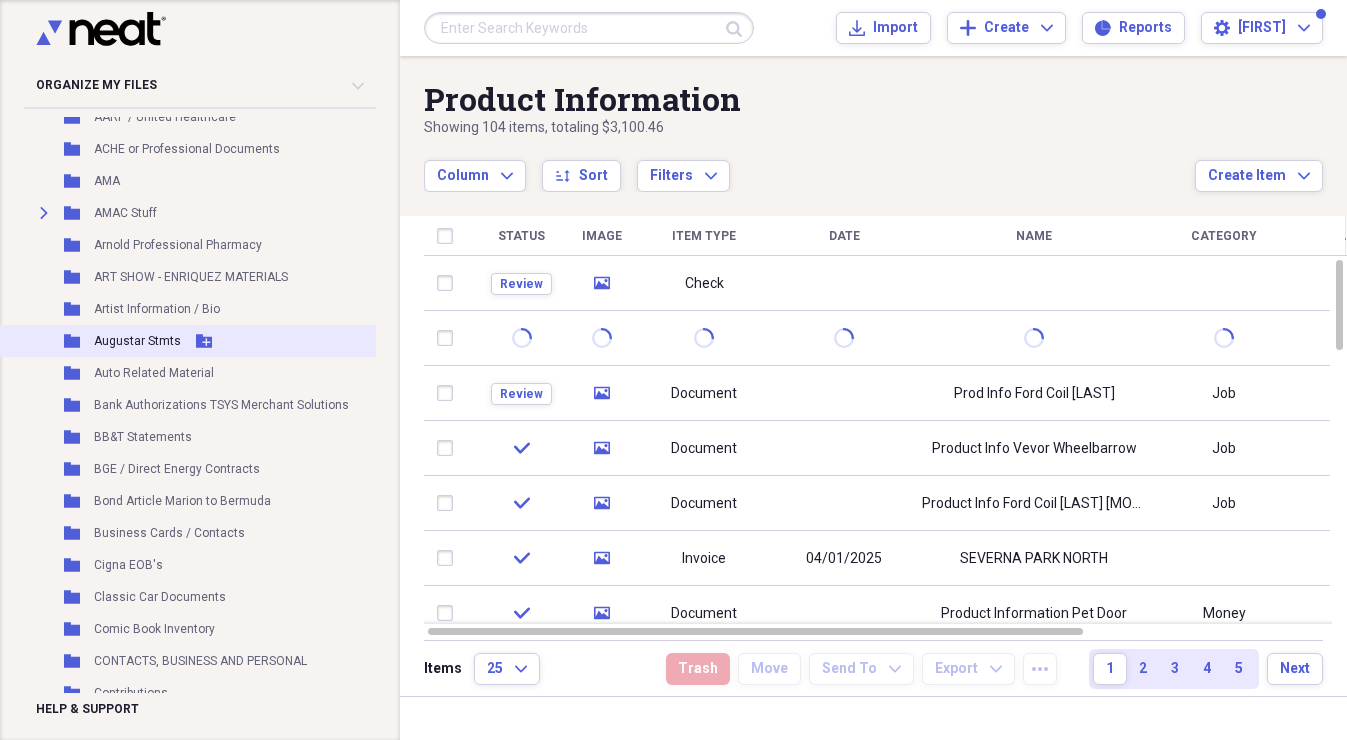 click on "Augustar Stmts" at bounding box center (137, 341) 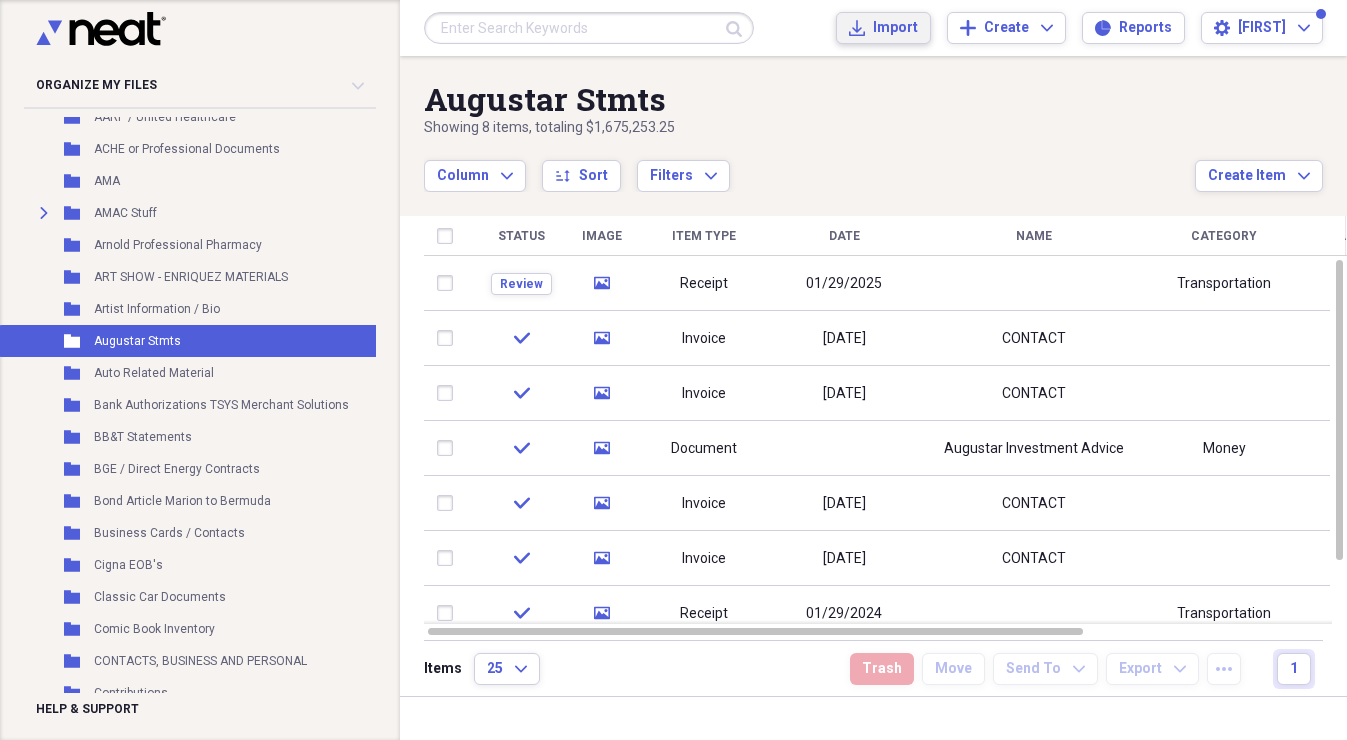 click on "Import" at bounding box center [895, 28] 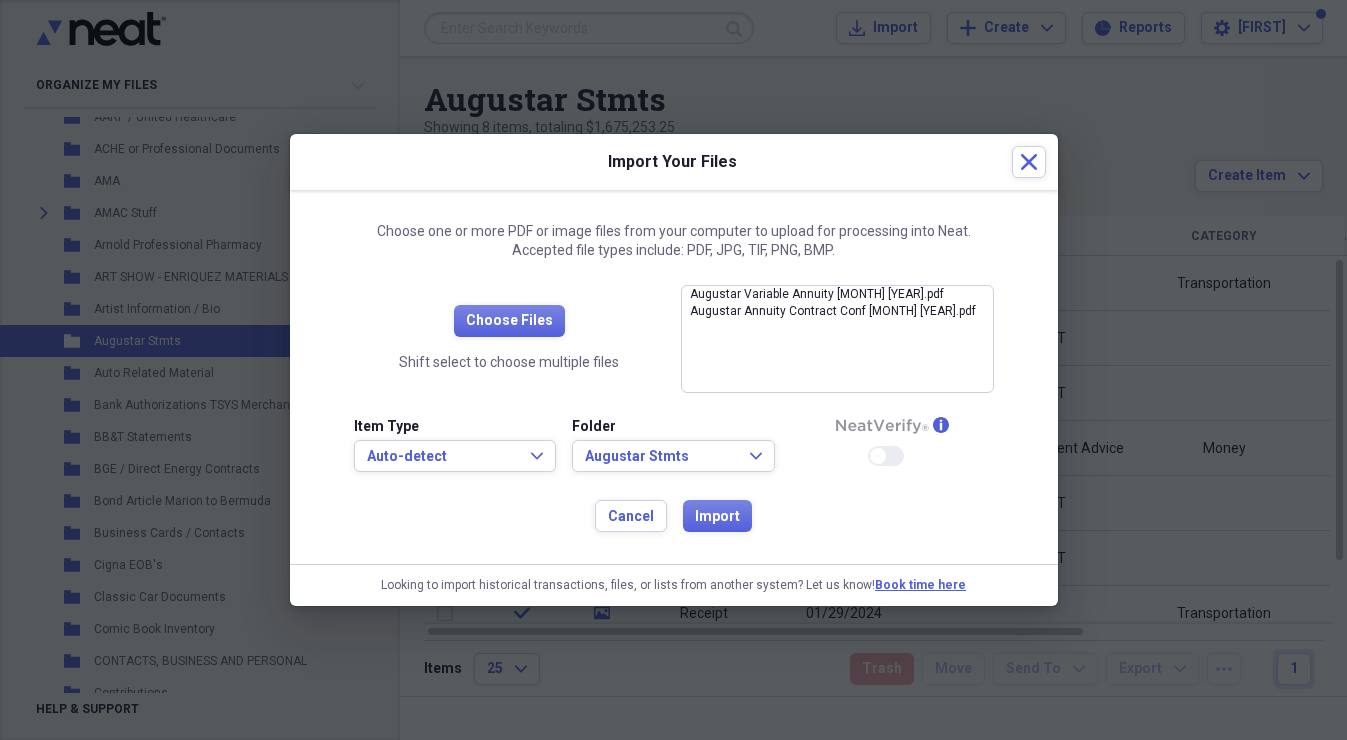 click on "Import" at bounding box center [717, 517] 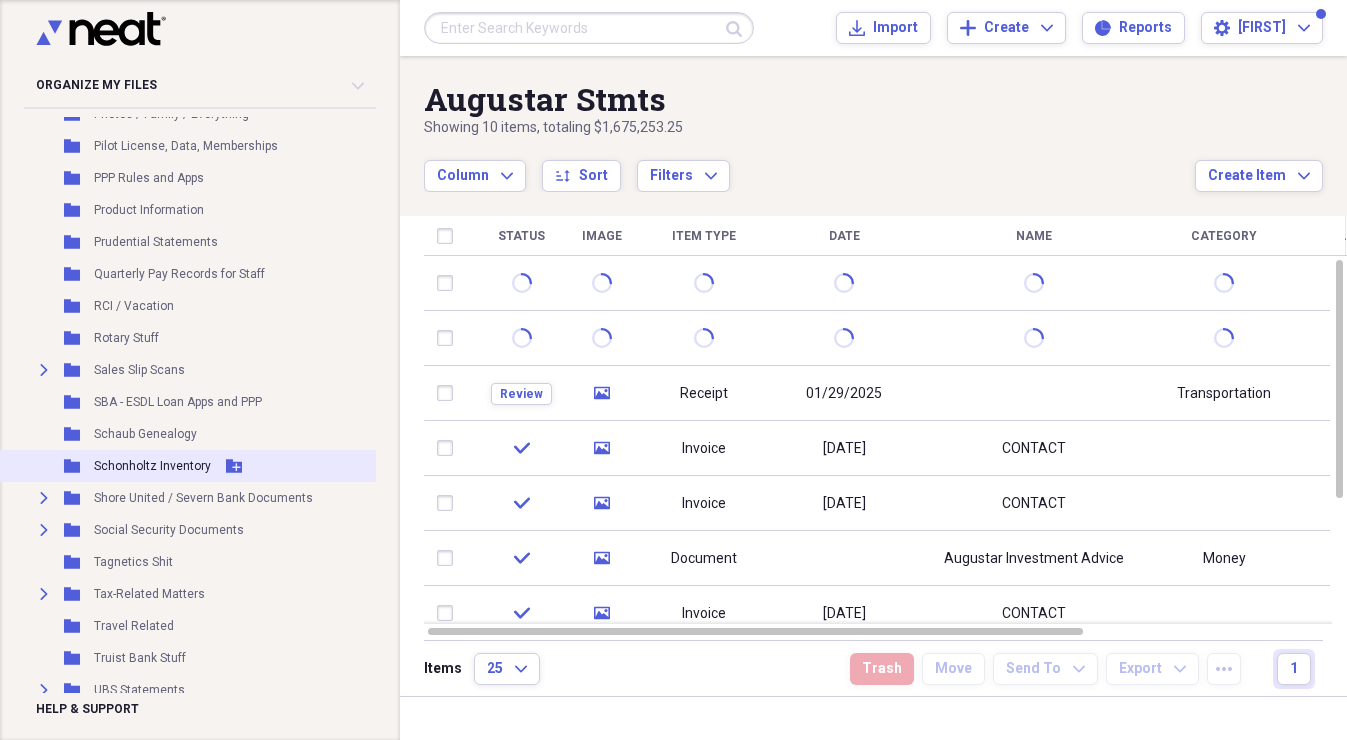 scroll, scrollTop: 1963, scrollLeft: 0, axis: vertical 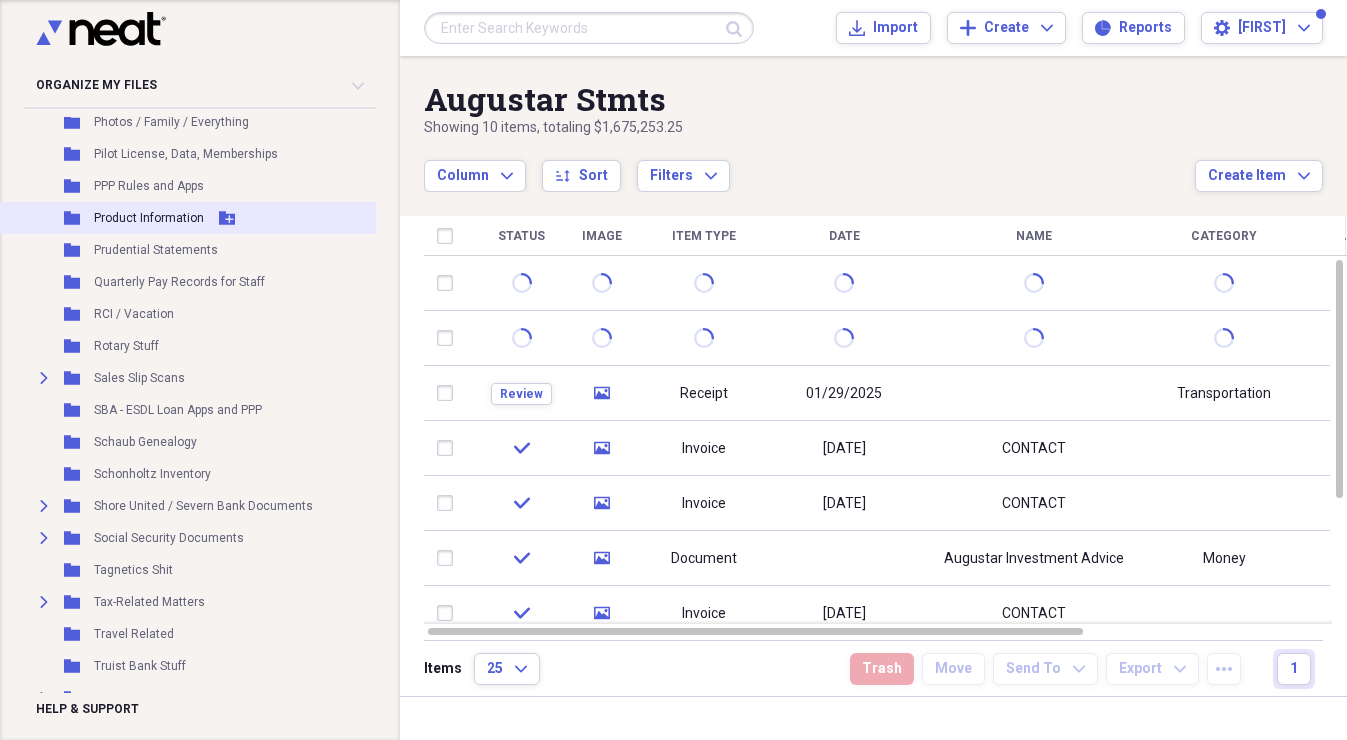 click on "Product Information" at bounding box center (149, 218) 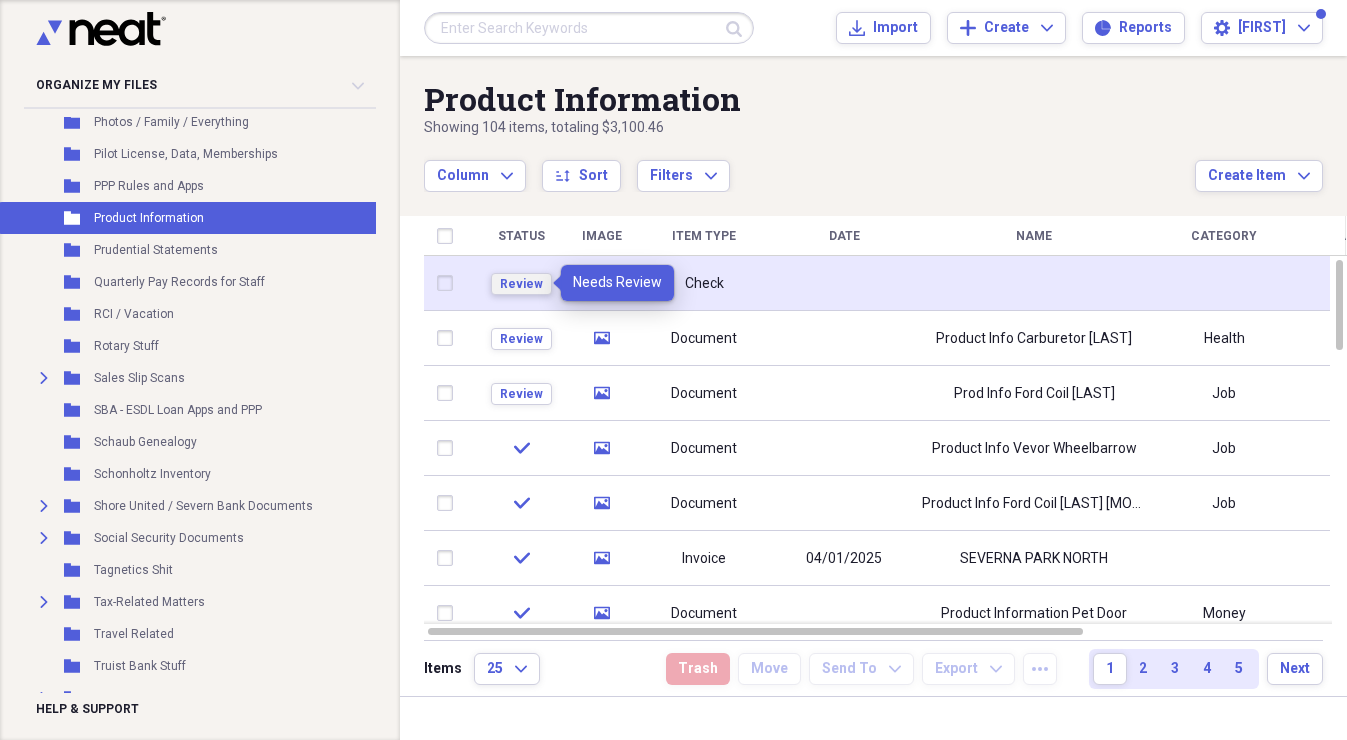 click on "Review" at bounding box center [521, 284] 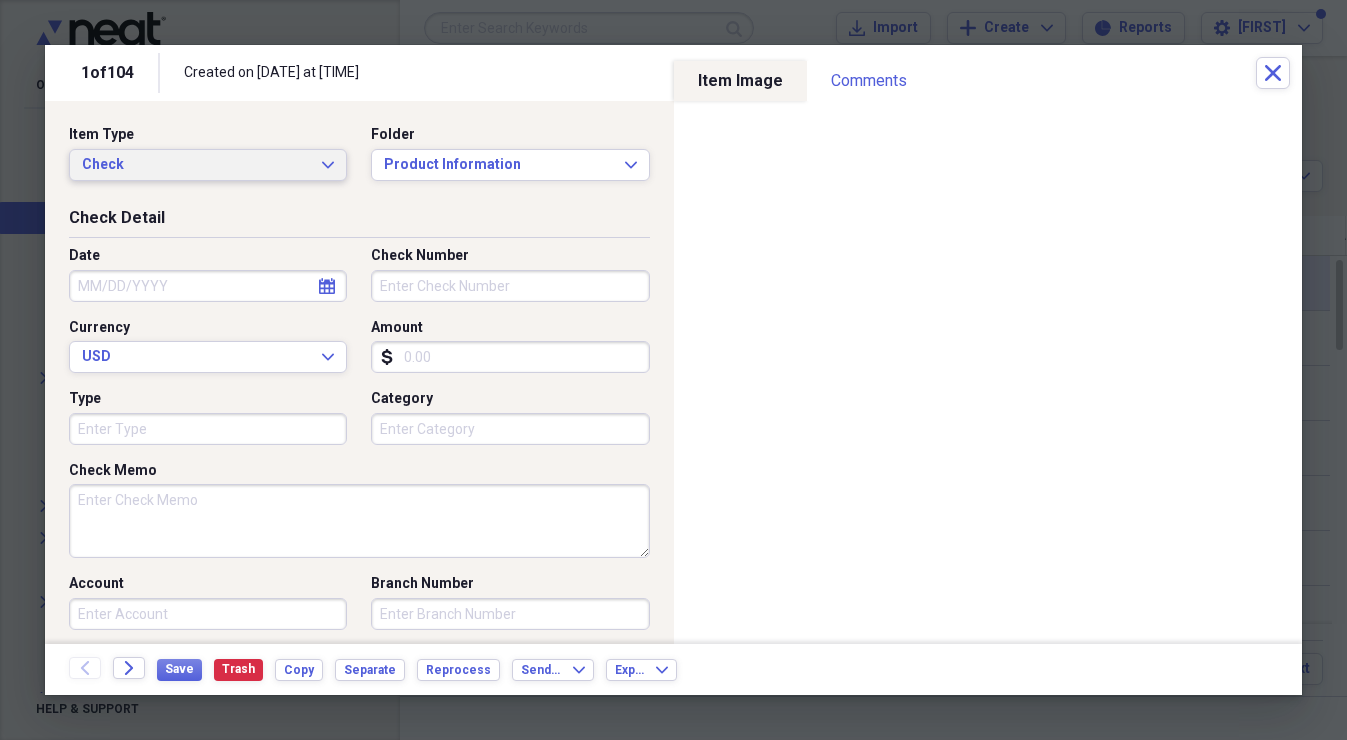 click on "Expand" 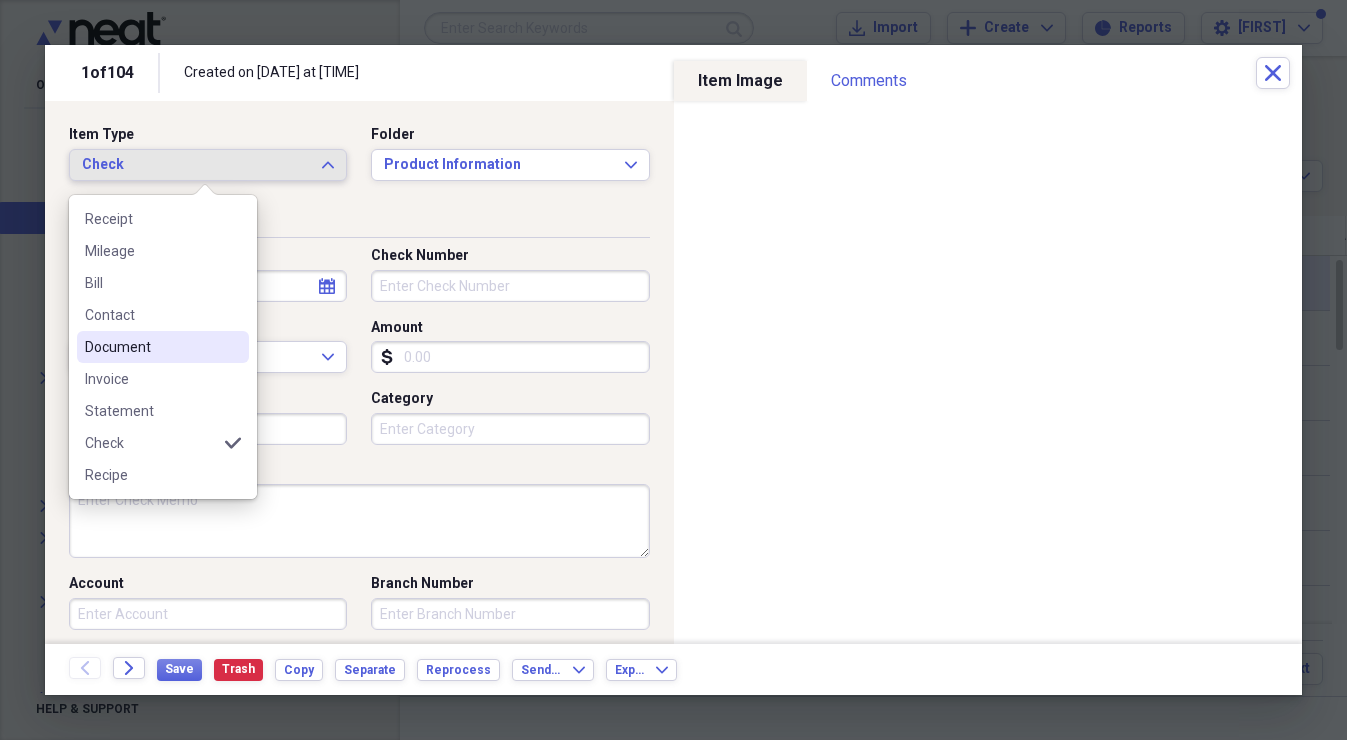 click on "Document" at bounding box center (151, 347) 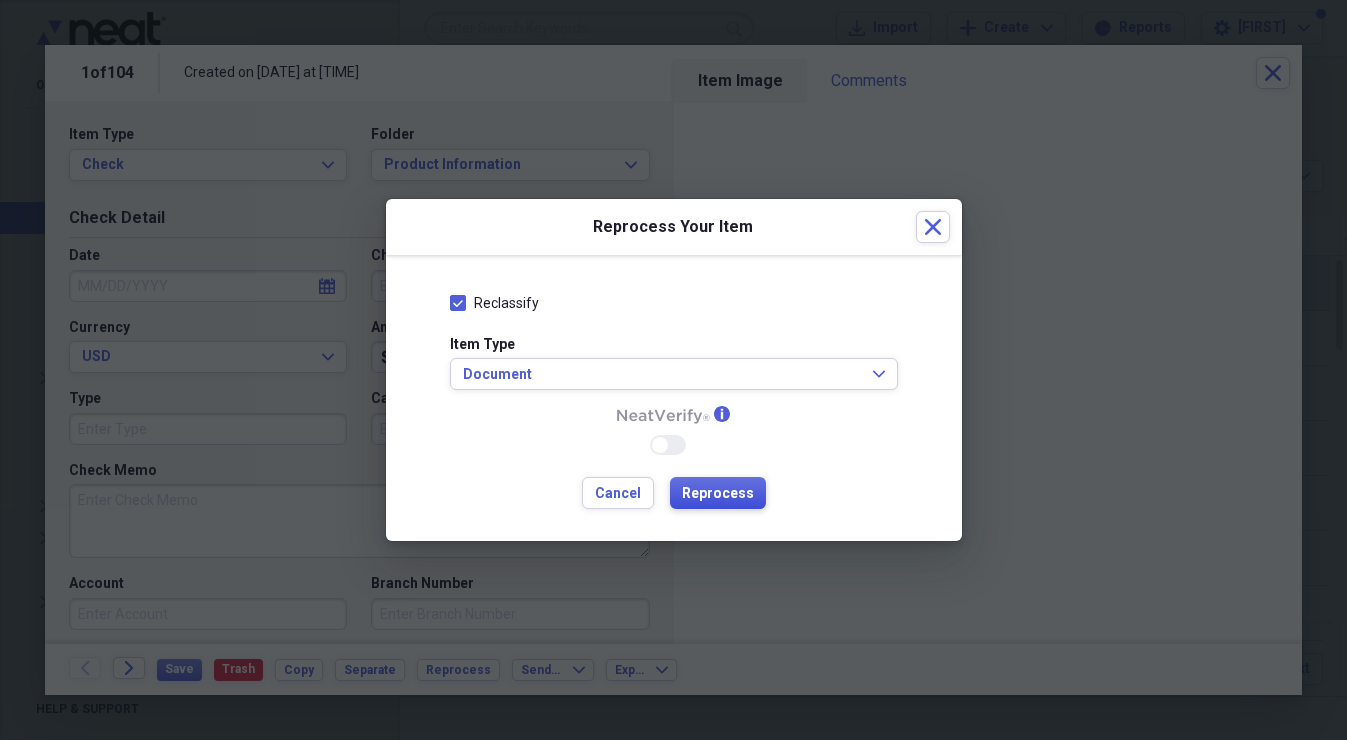 click on "Reprocess" at bounding box center [718, 494] 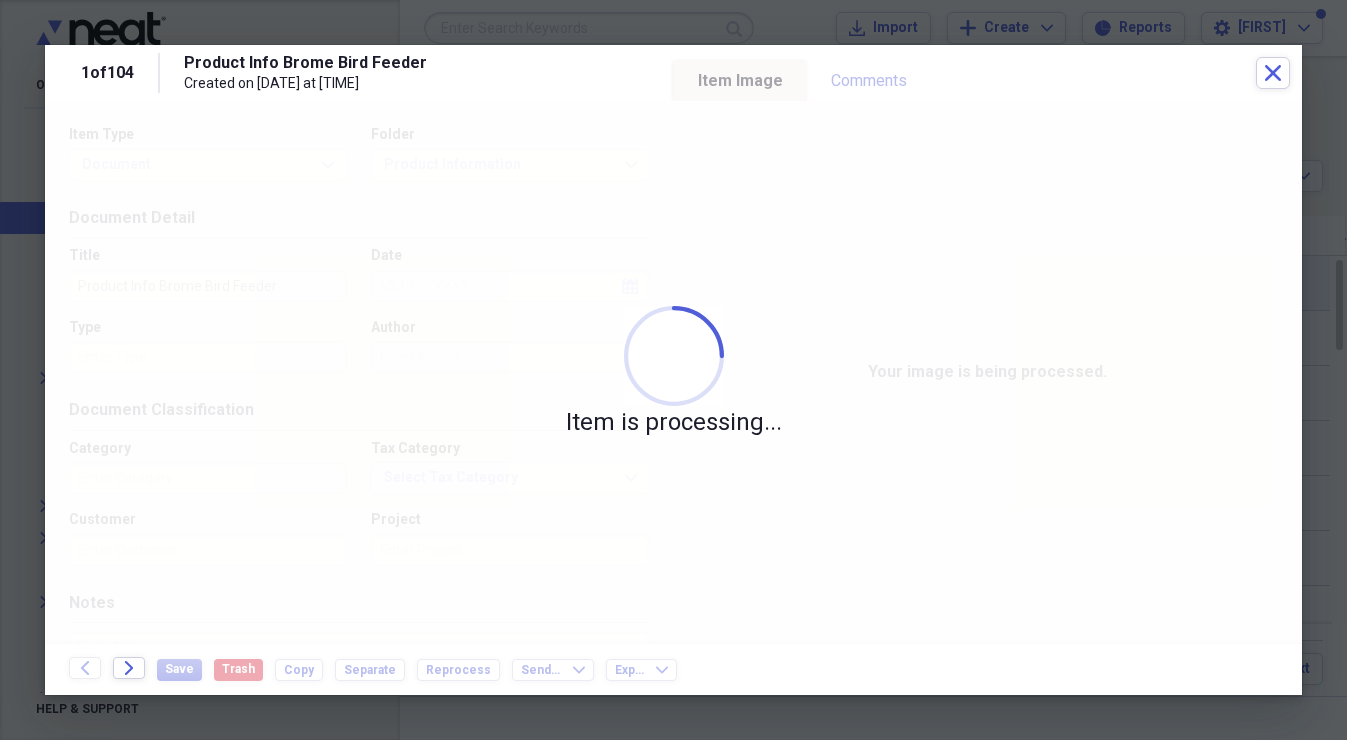 click at bounding box center (673, 370) 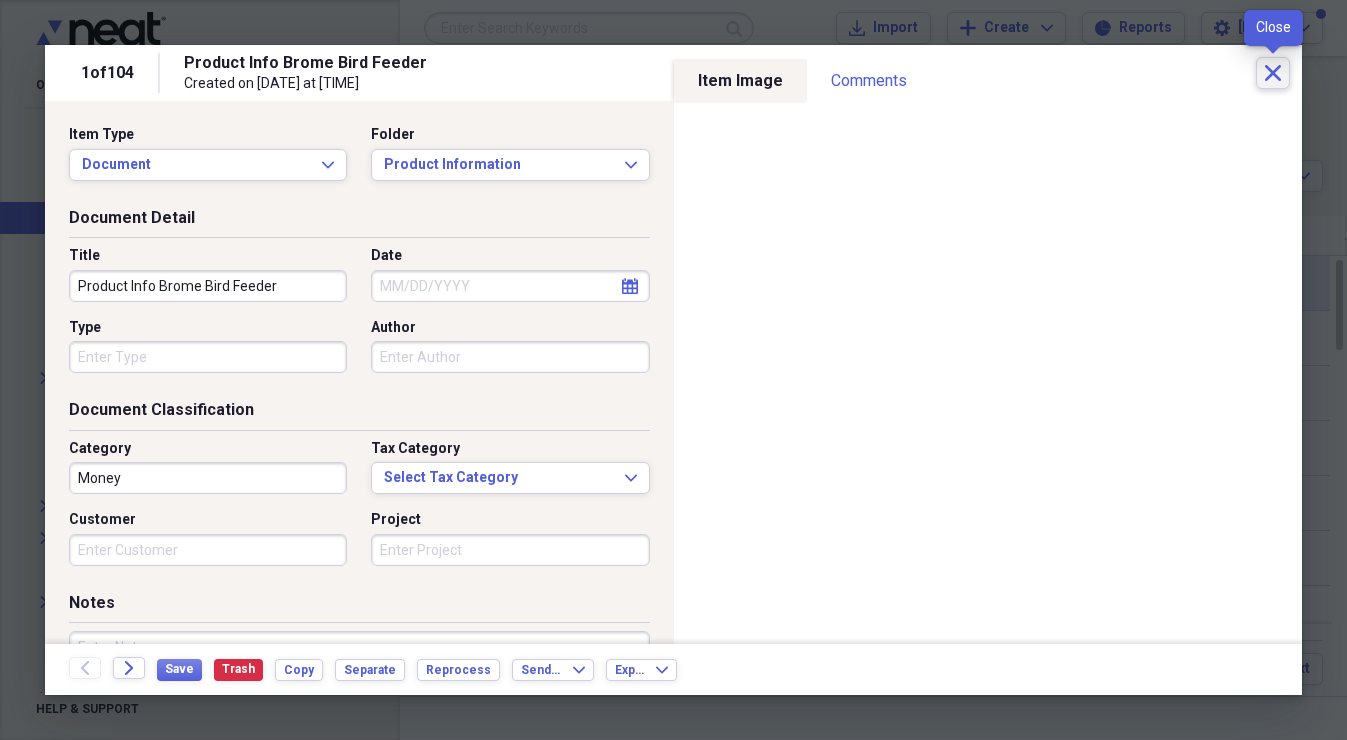 click on "Close" at bounding box center (1273, 73) 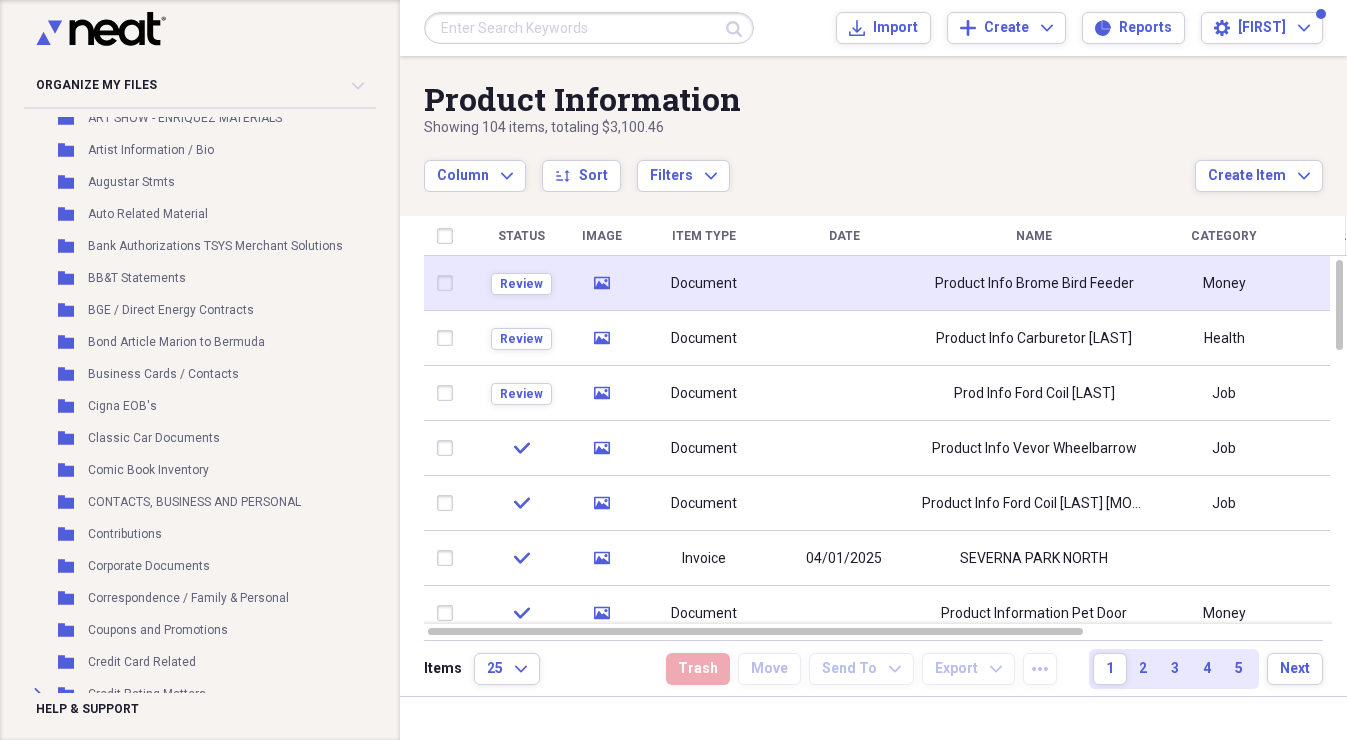 scroll, scrollTop: 317, scrollLeft: 6, axis: both 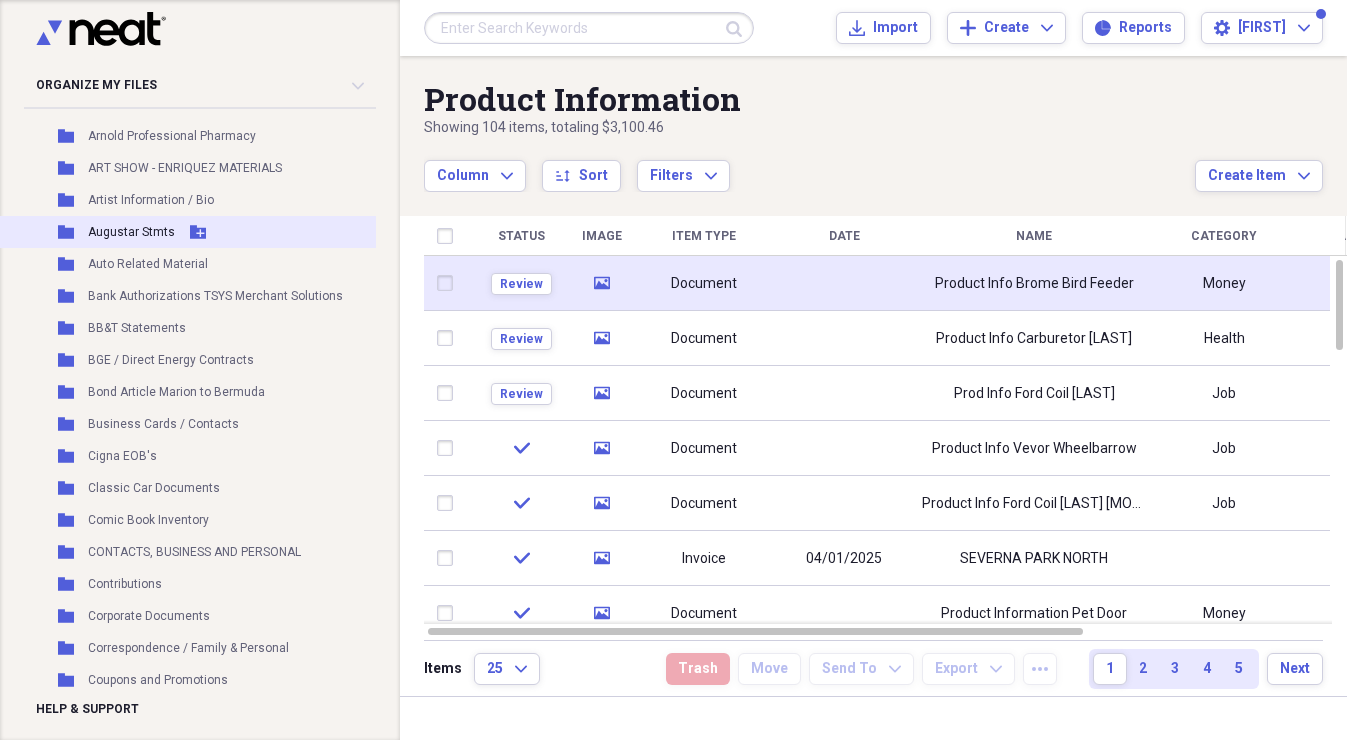 click on "Augustar Stmts" at bounding box center [131, 232] 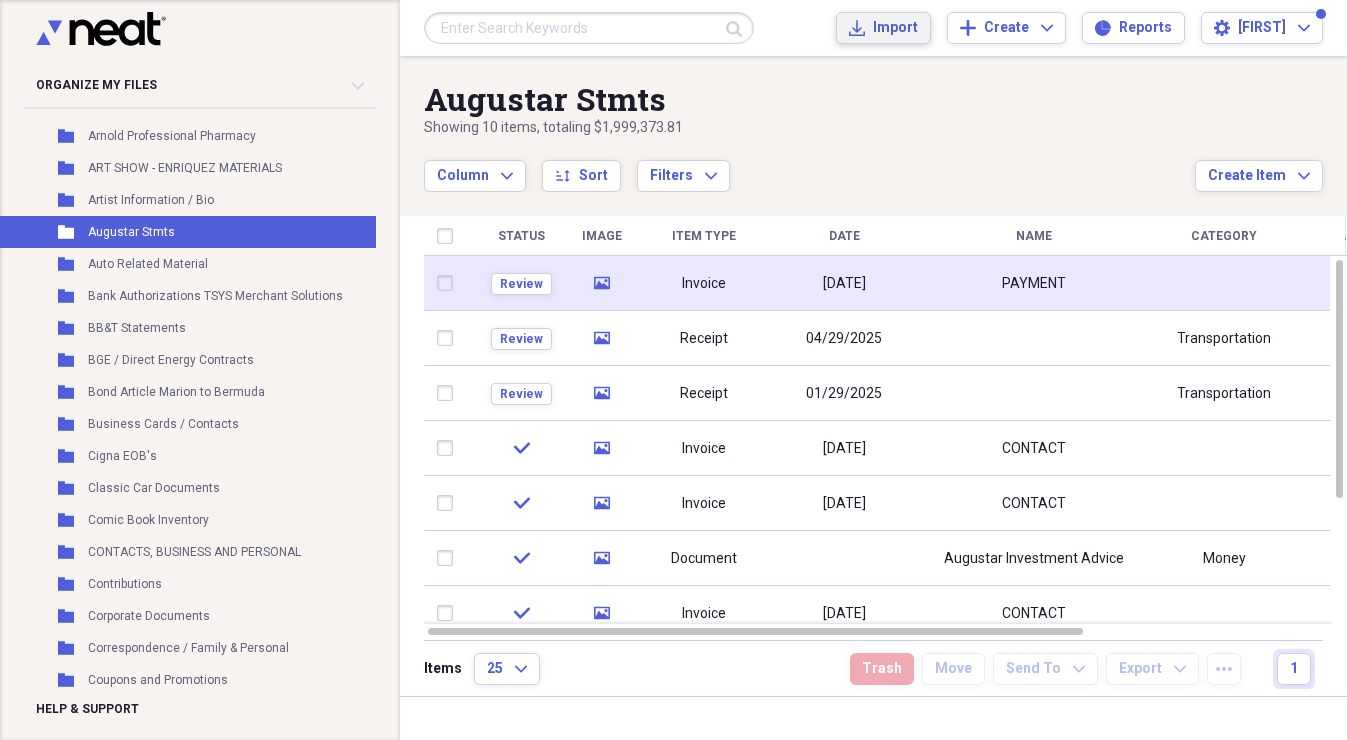 click on "Import" at bounding box center (895, 28) 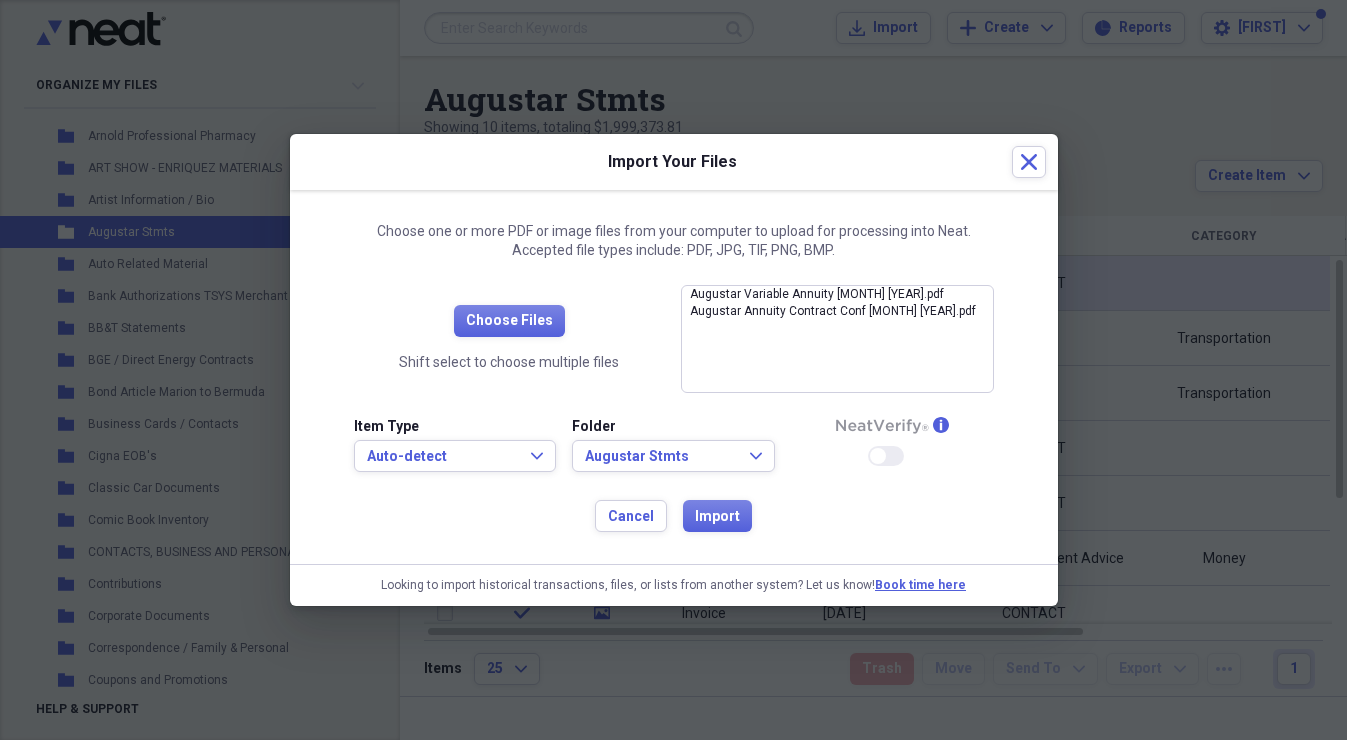 click on "Import" at bounding box center (717, 517) 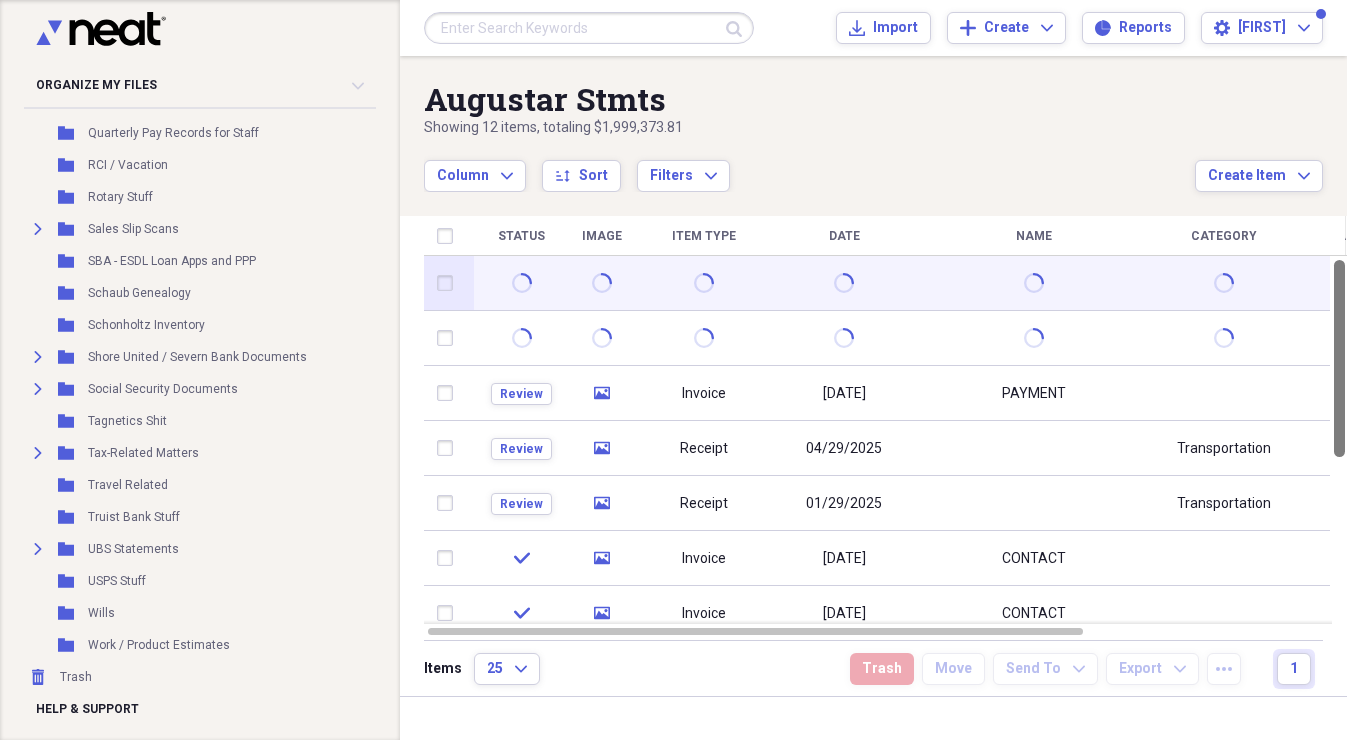 scroll, scrollTop: 2119, scrollLeft: 6, axis: both 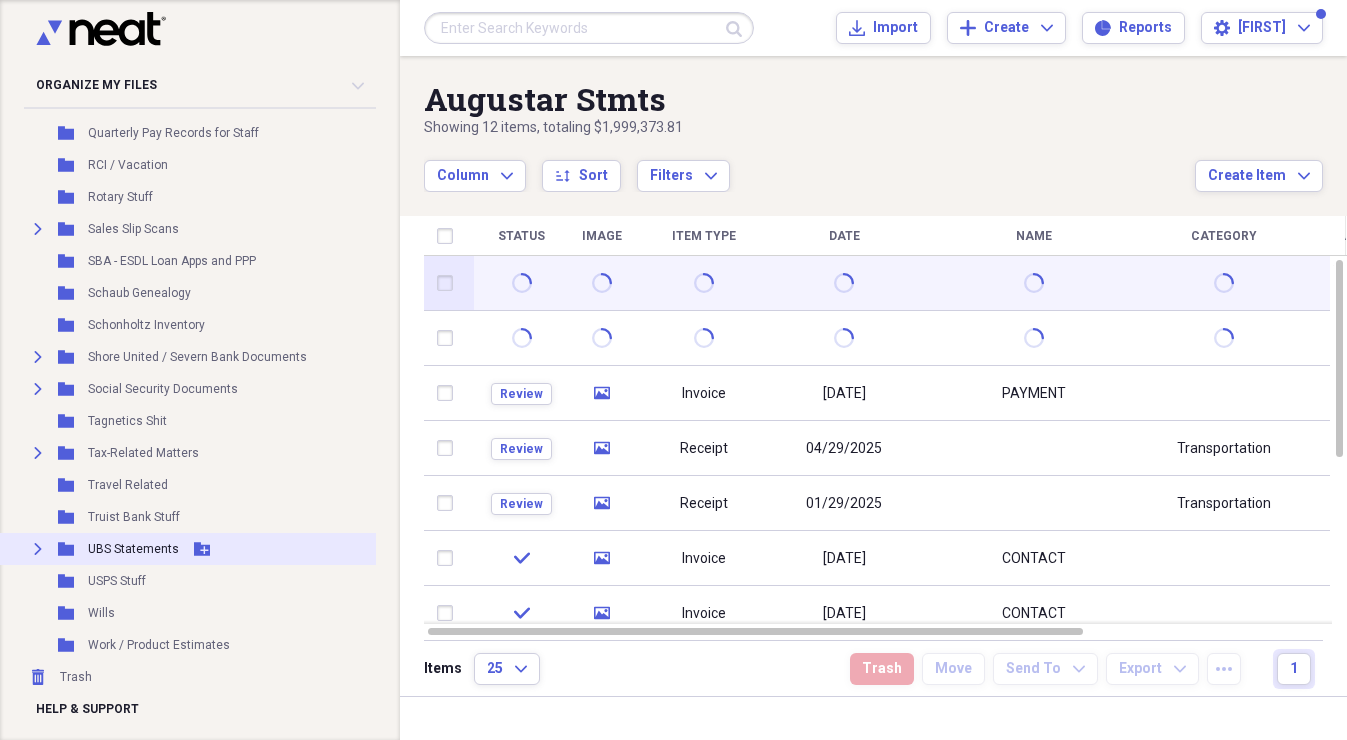click on "UBS Statements" at bounding box center [133, 549] 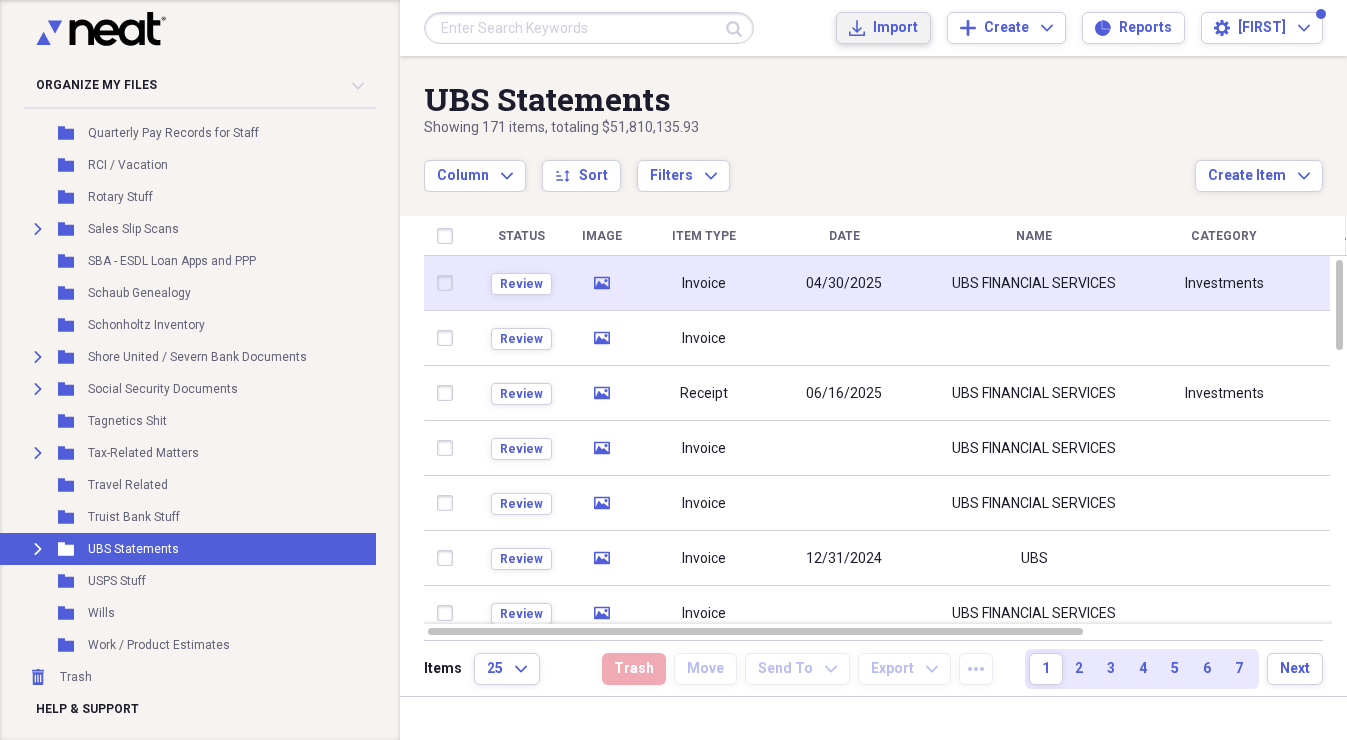 click on "Import" at bounding box center [895, 28] 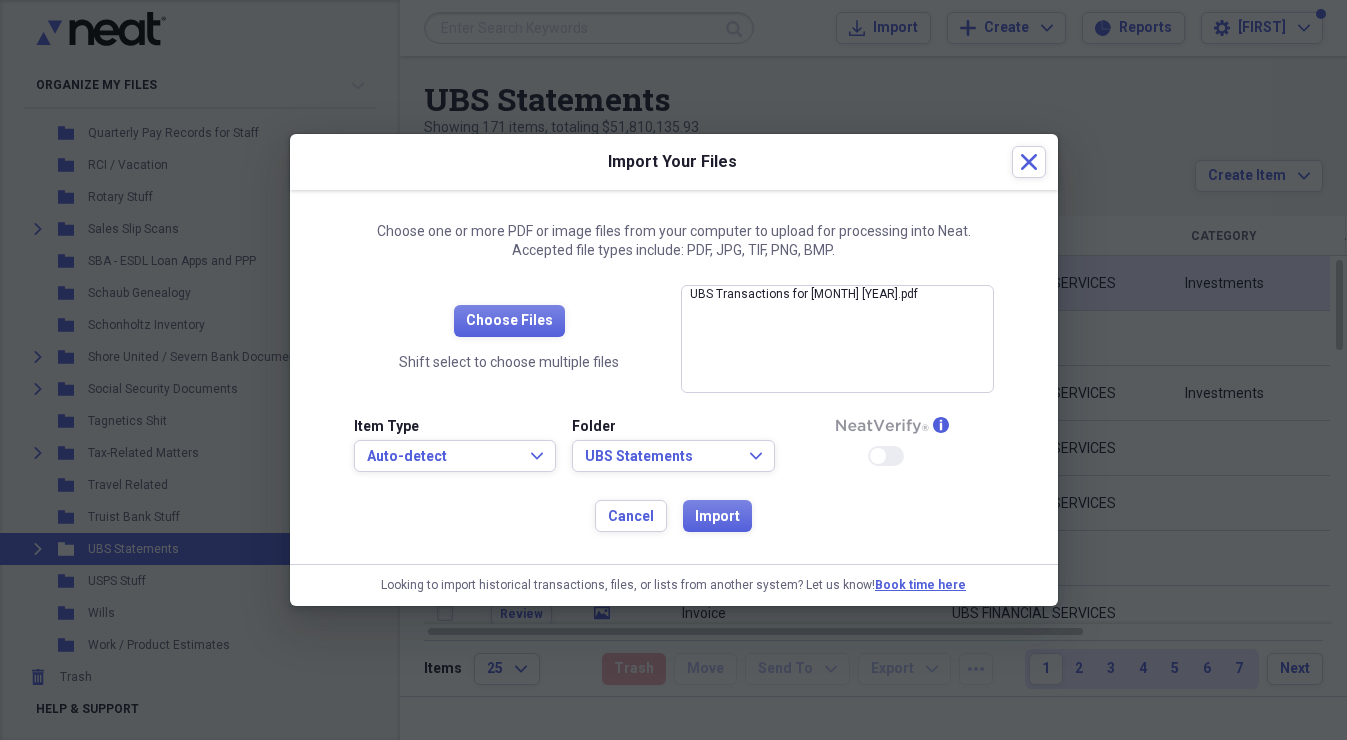 click on "Import" at bounding box center (717, 517) 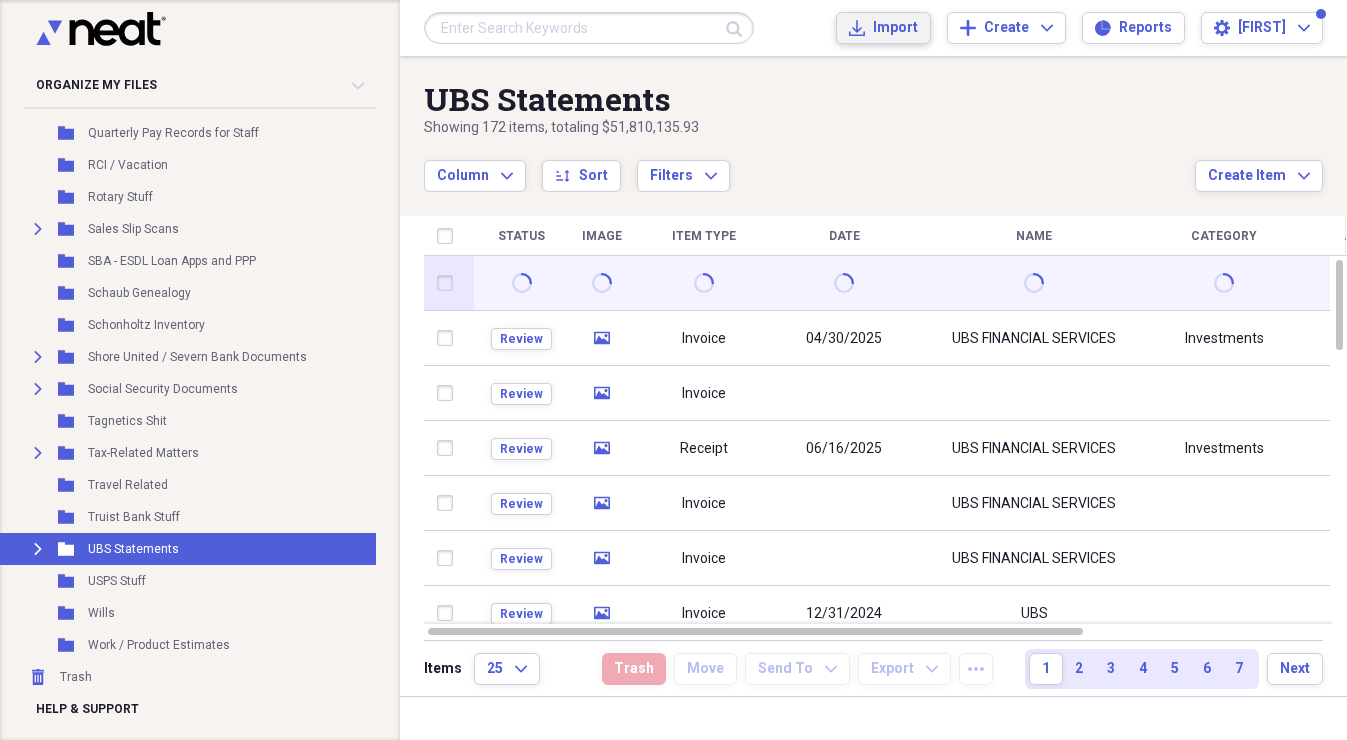 click on "Import Import" at bounding box center [883, 28] 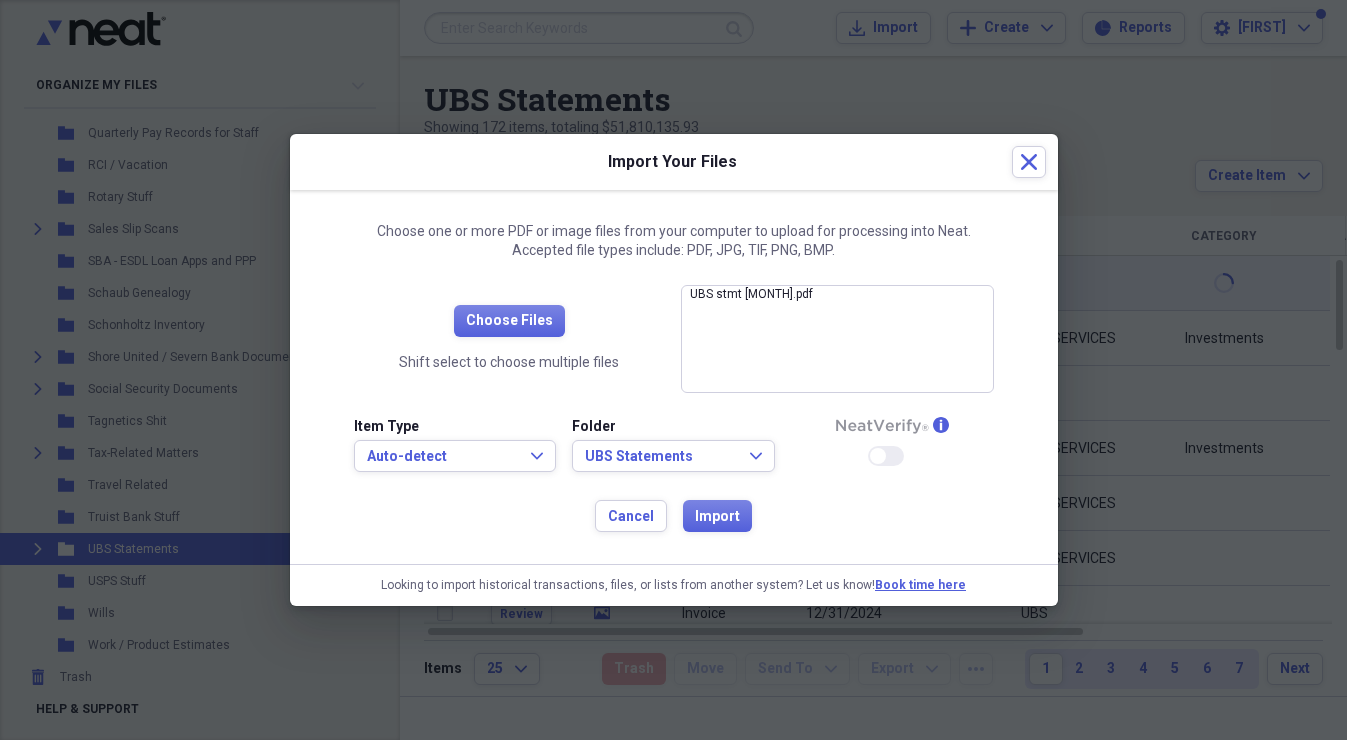 click on "Import" at bounding box center (717, 517) 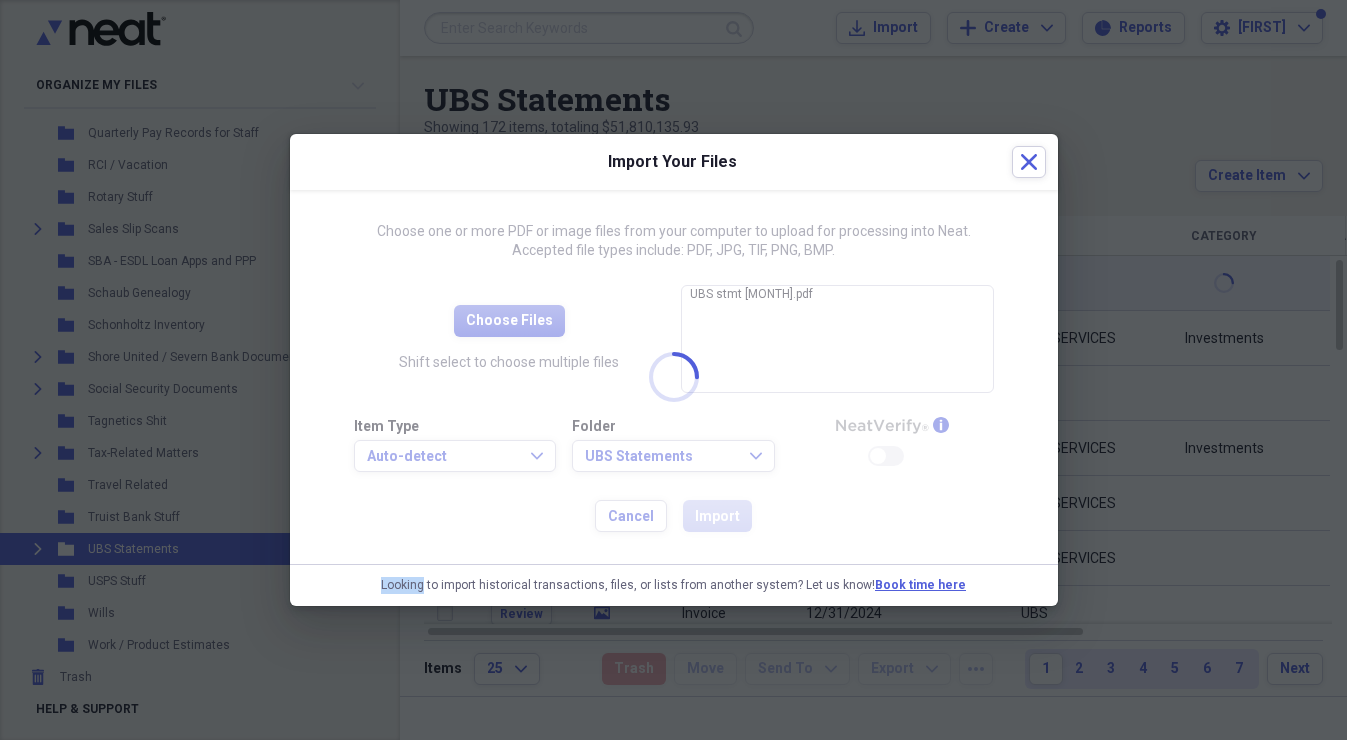 click at bounding box center [674, 377] 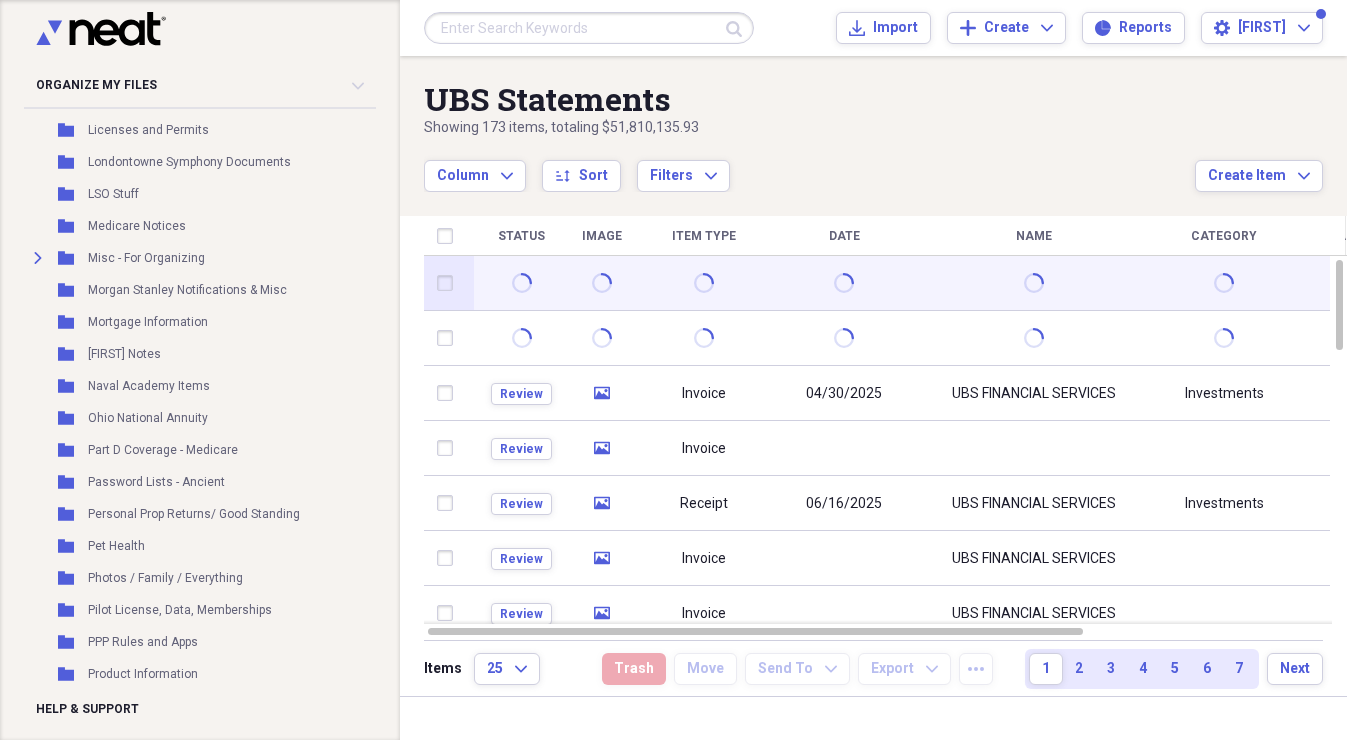 scroll, scrollTop: 1500, scrollLeft: 6, axis: both 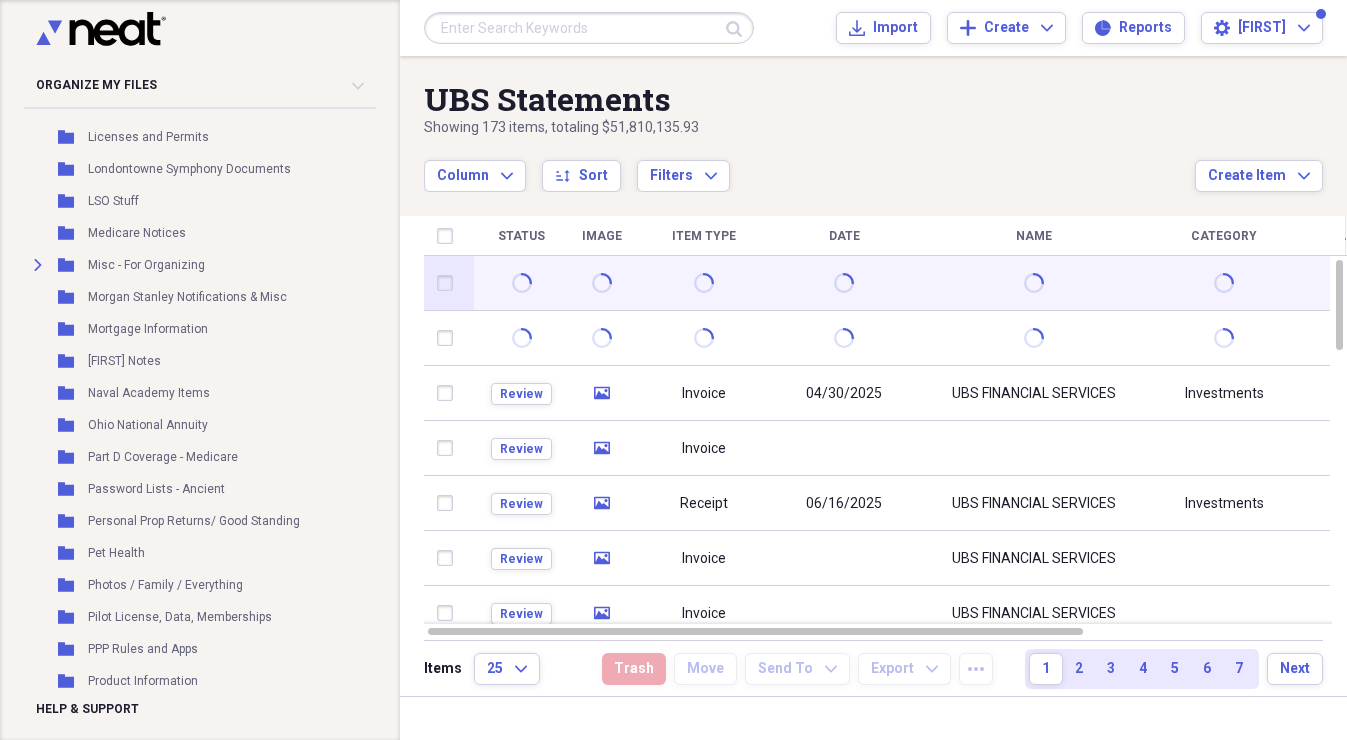 click on "Misc - For Organizing" at bounding box center (146, 265) 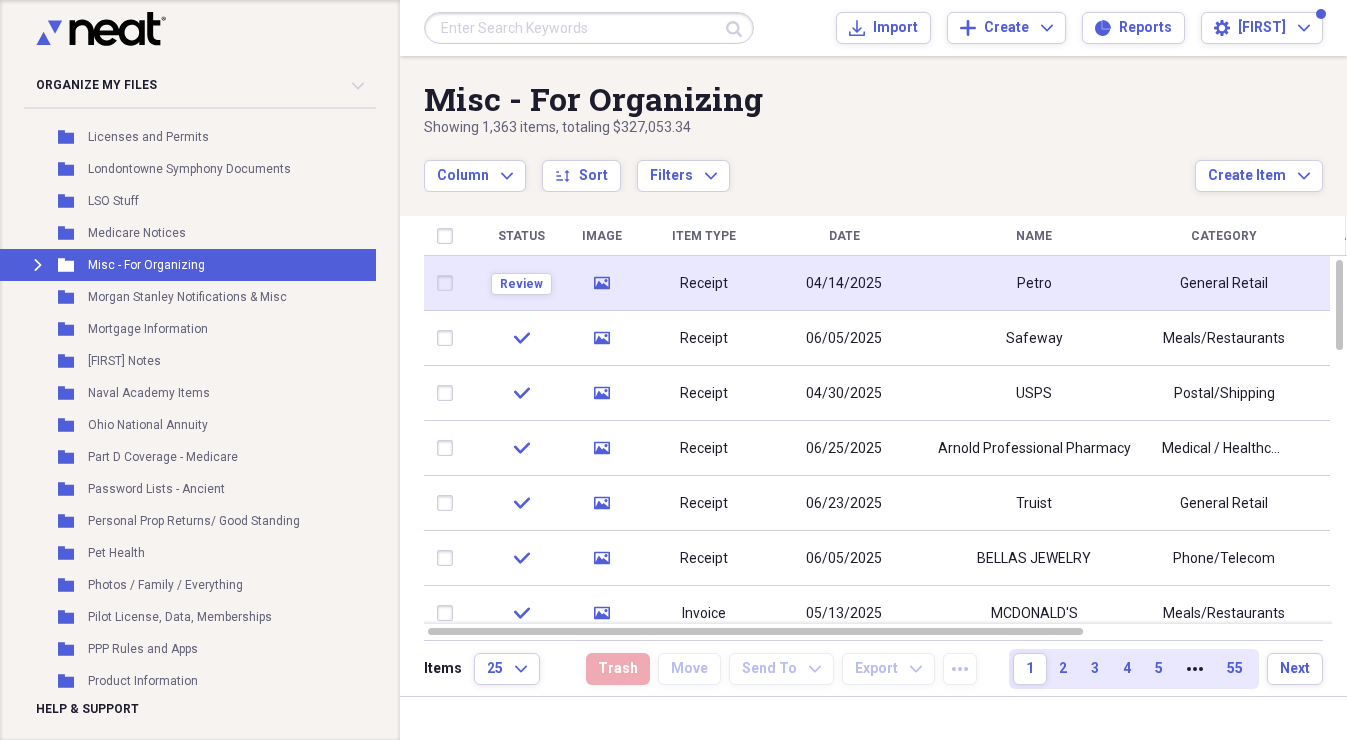 click on "Petro" at bounding box center [1034, 283] 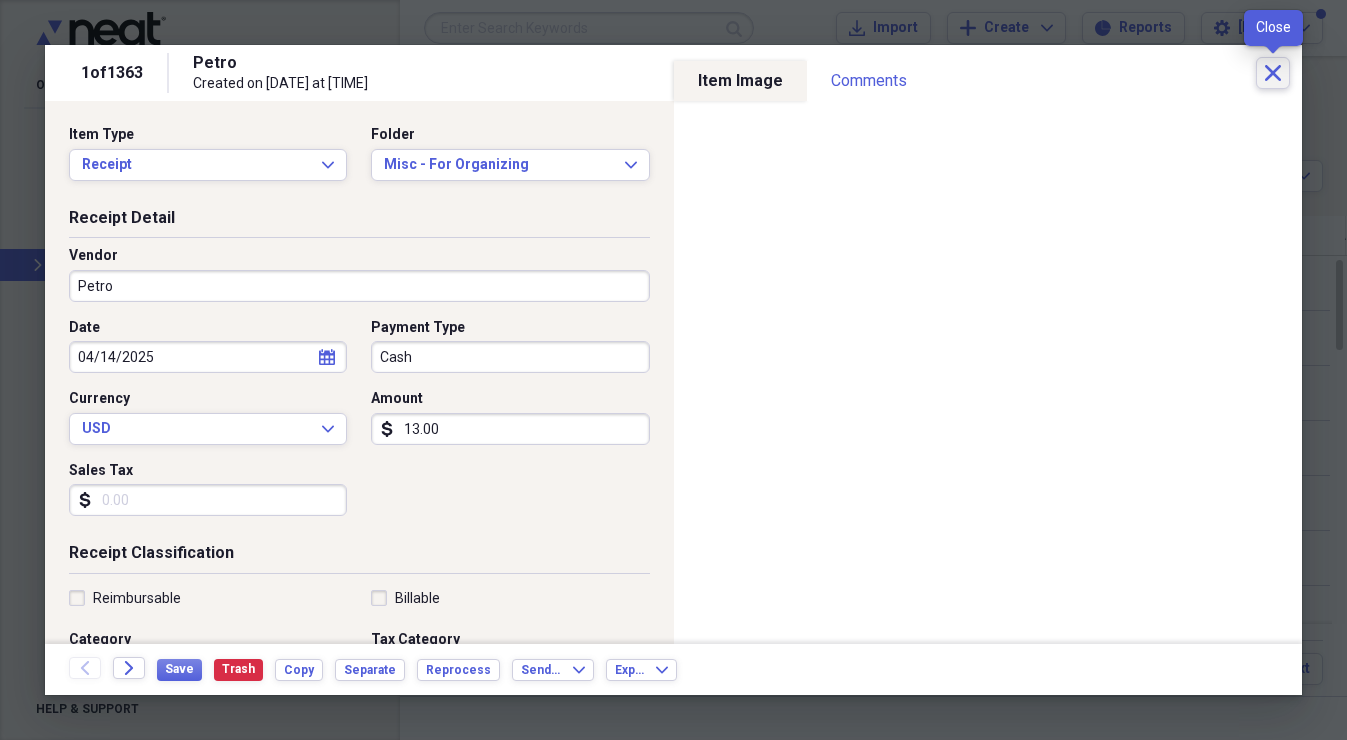 click on "Close" 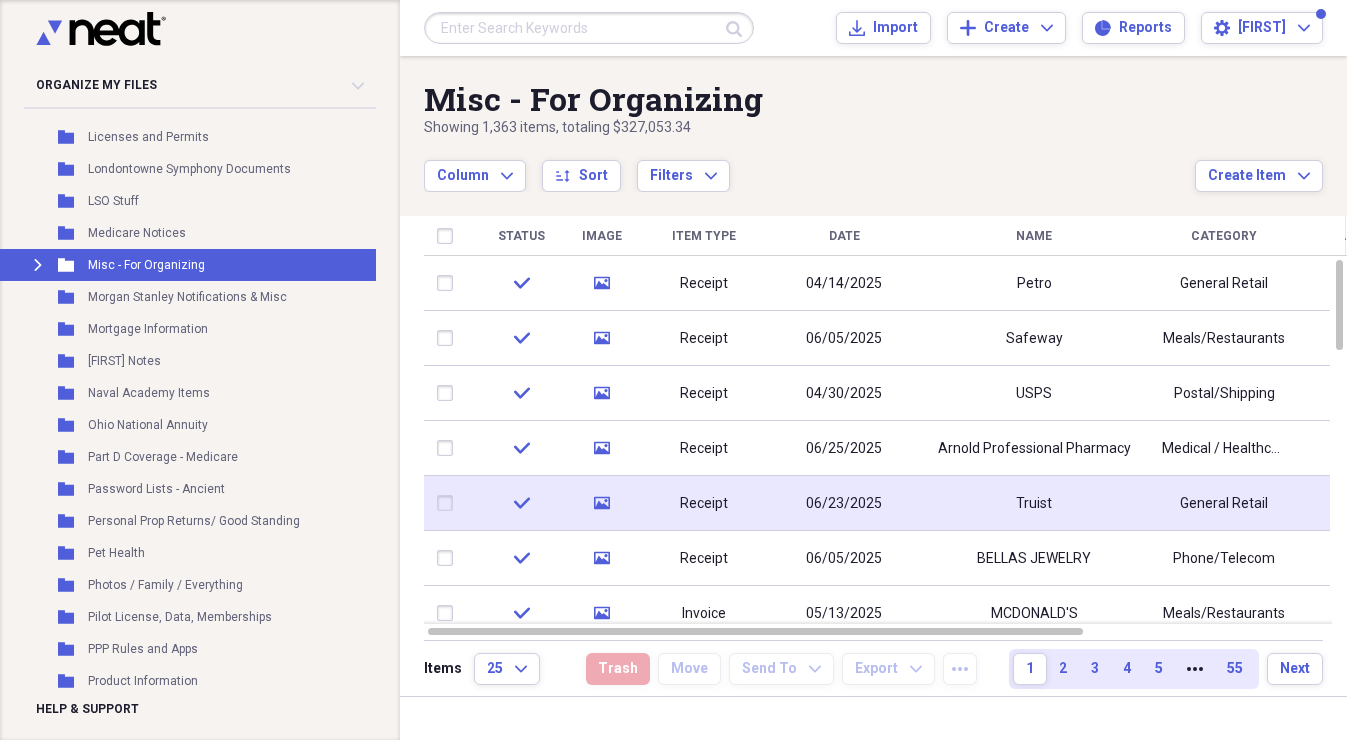 click on "Truist" at bounding box center (1034, 503) 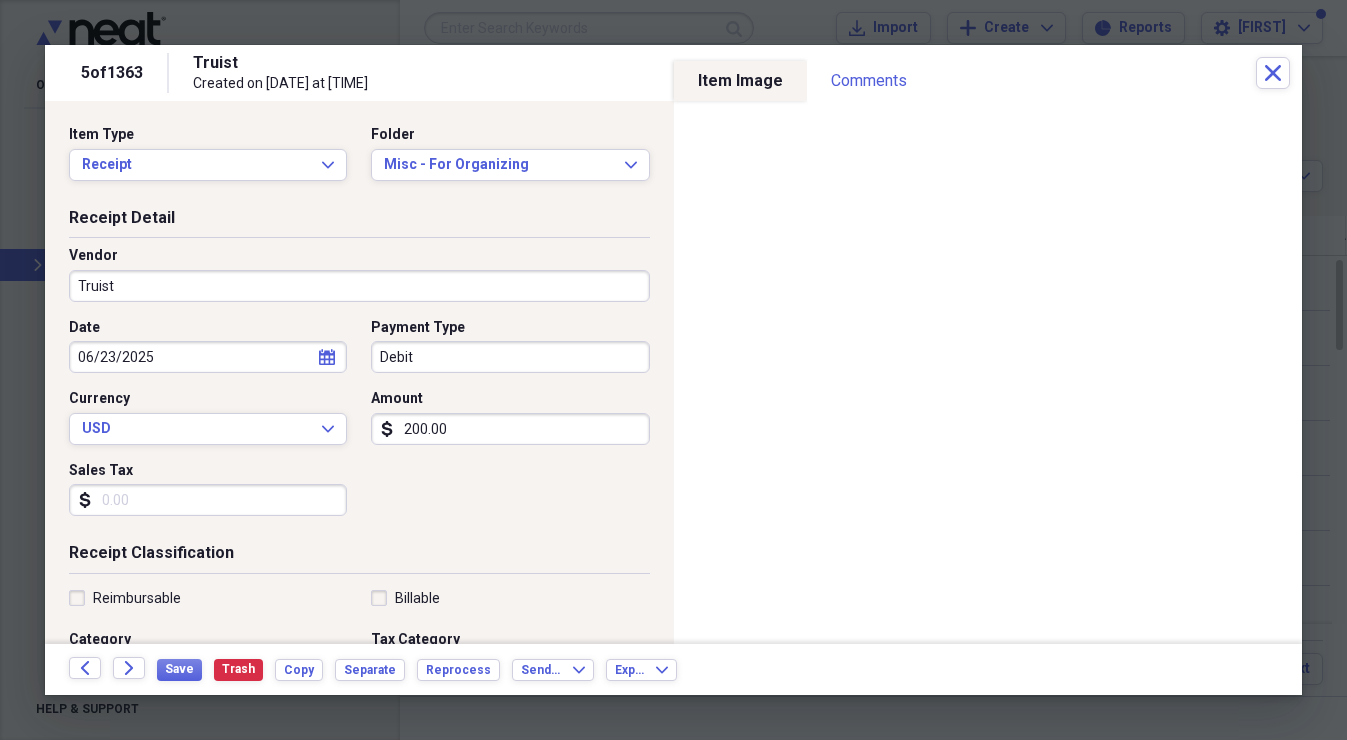 click on "Date [DATE] calendar Calendar Payment Type Debit Currency USD Expand Amount $200.00 Sales Tax $" at bounding box center (359, 425) 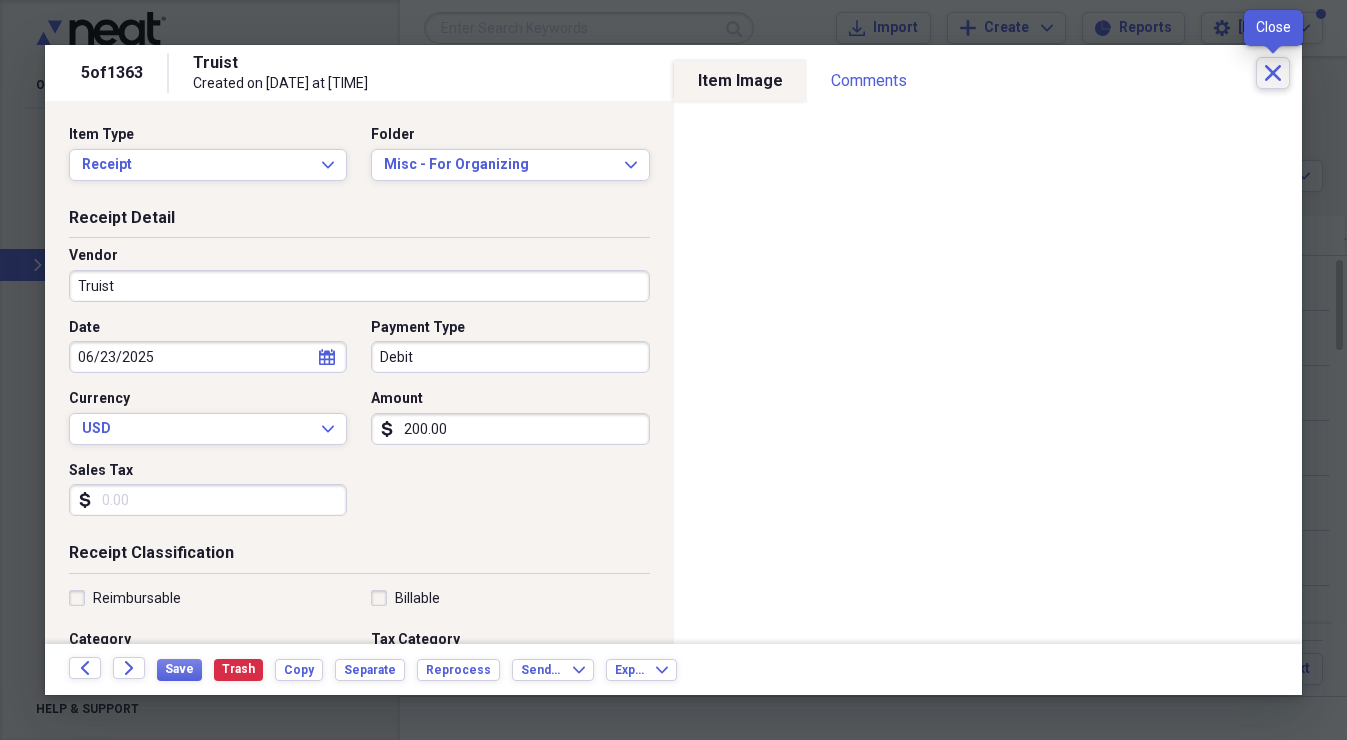 click on "Close" 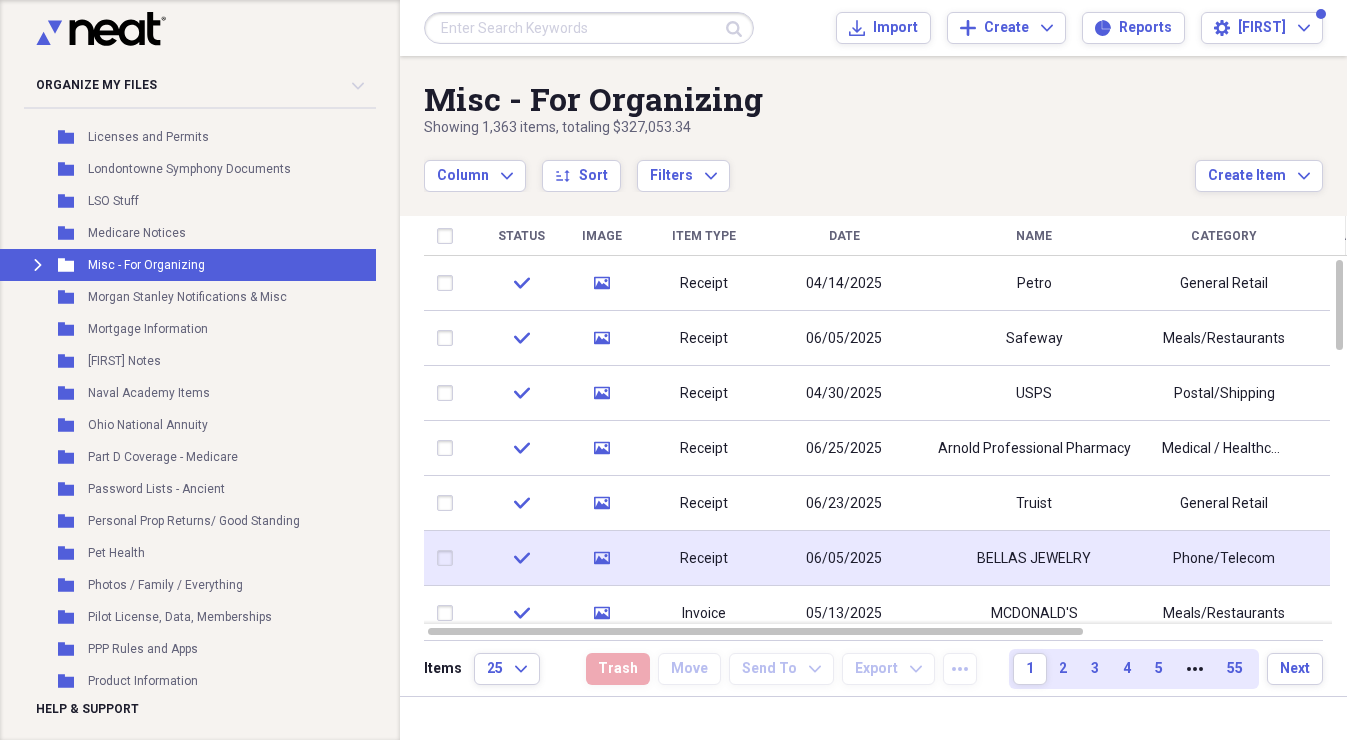 click on "BELLAS  JEWELRY" at bounding box center (1034, 558) 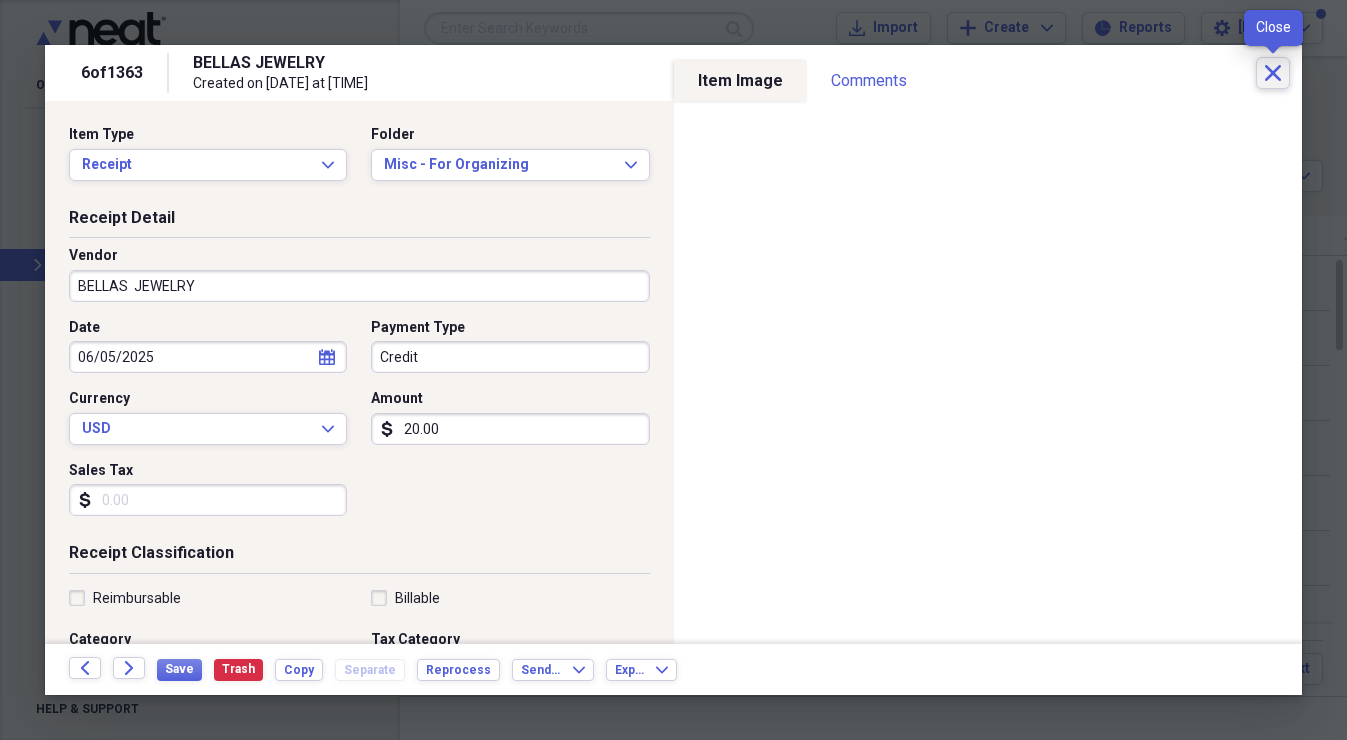 click on "Close" at bounding box center [1273, 73] 